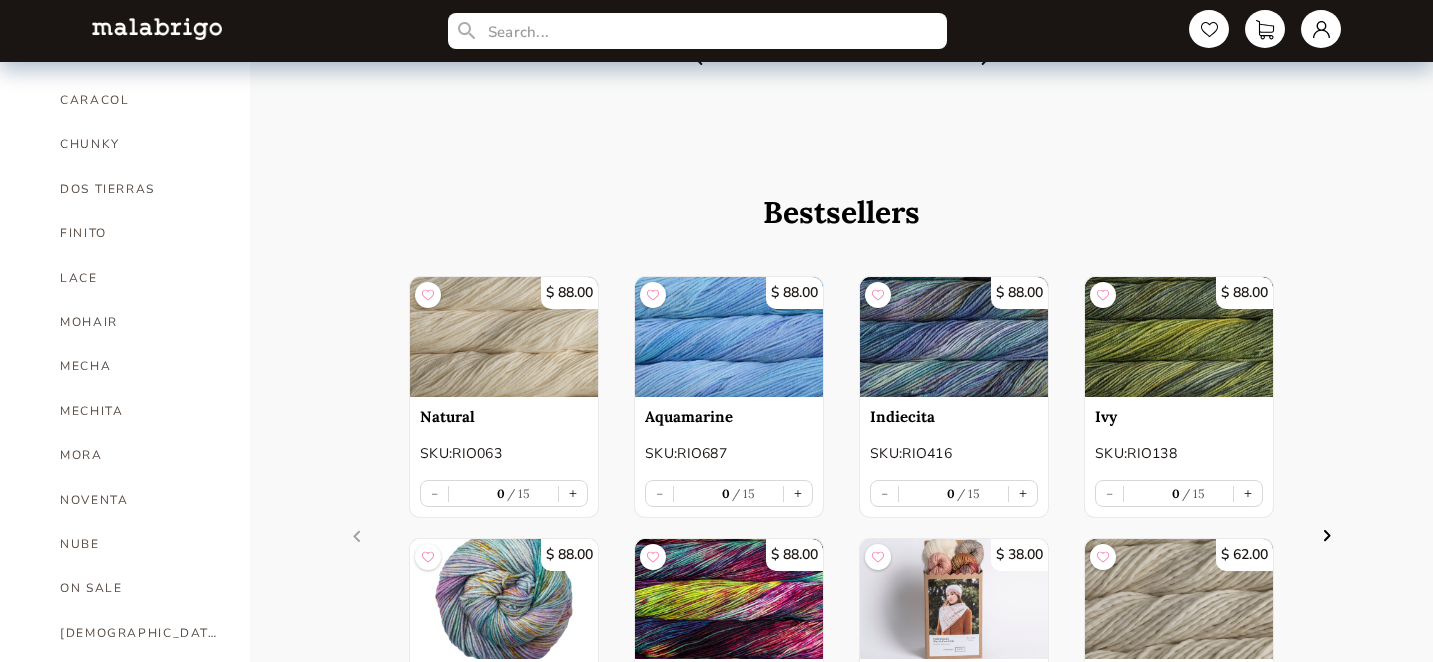 scroll, scrollTop: 723, scrollLeft: 0, axis: vertical 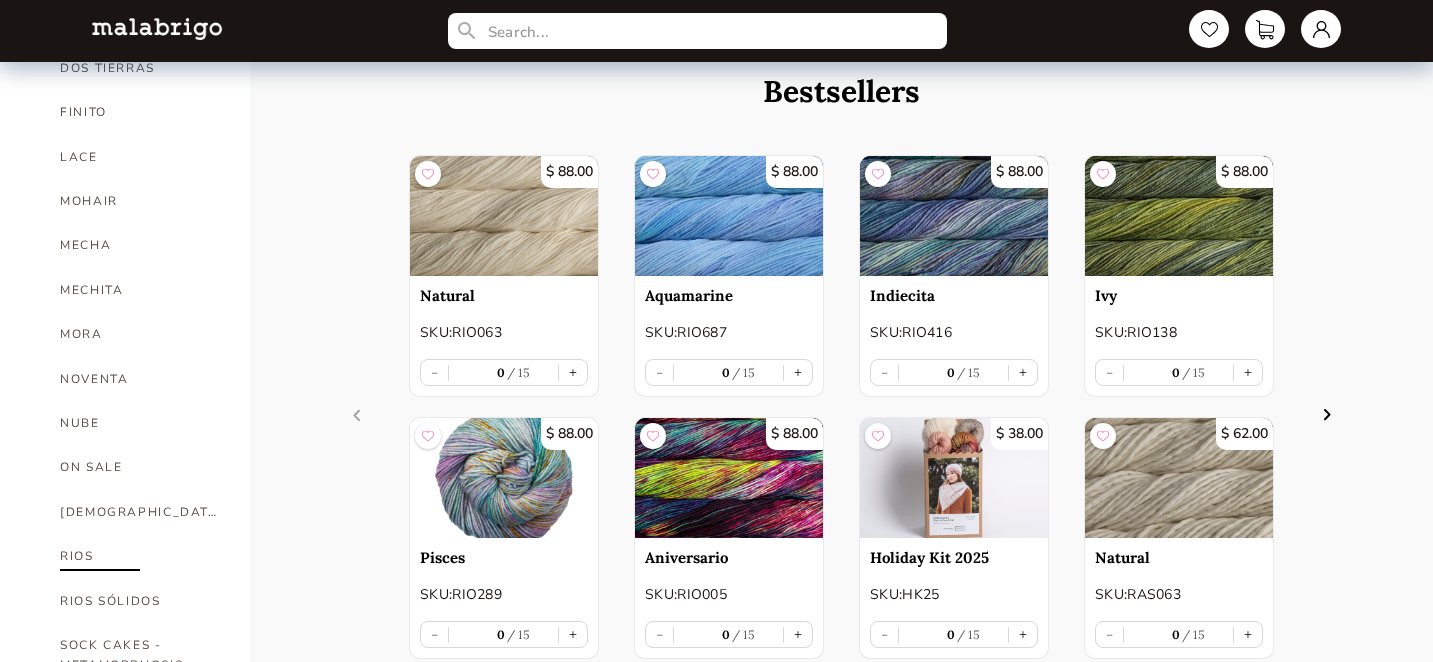 click on "RIOS" at bounding box center [140, 556] 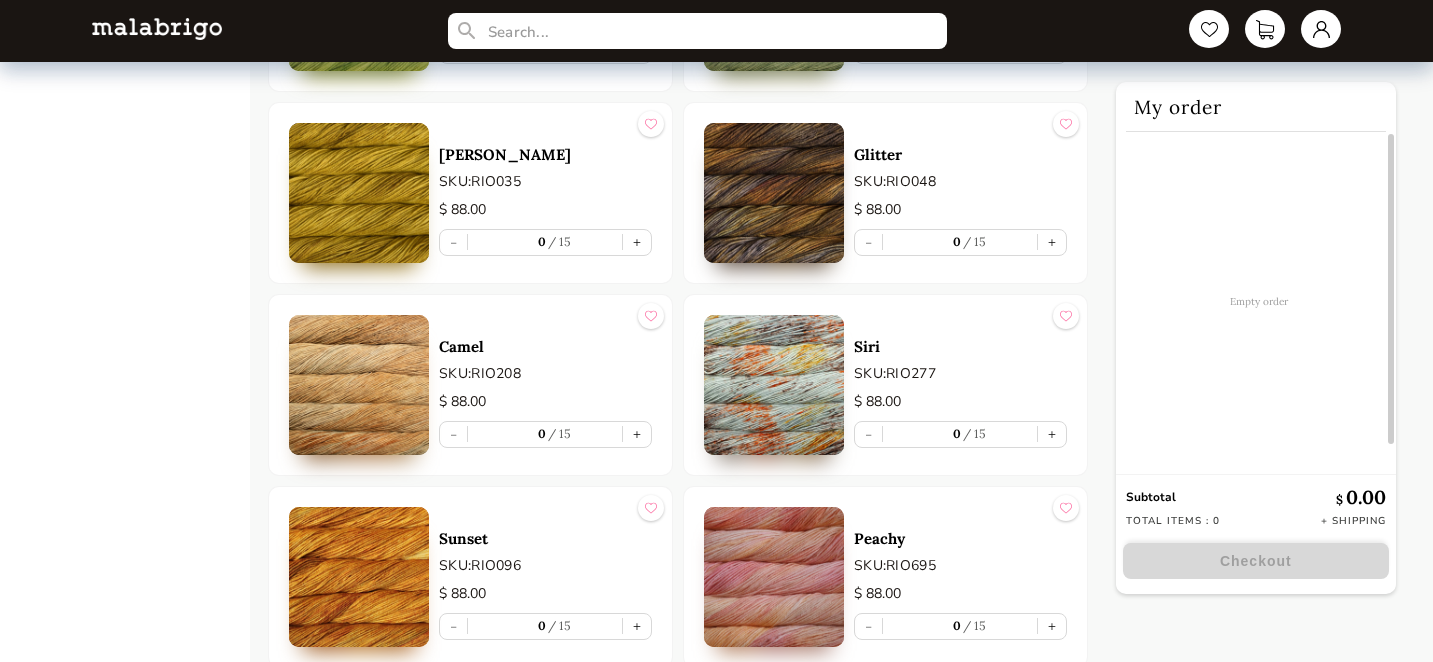 scroll, scrollTop: 6304, scrollLeft: 0, axis: vertical 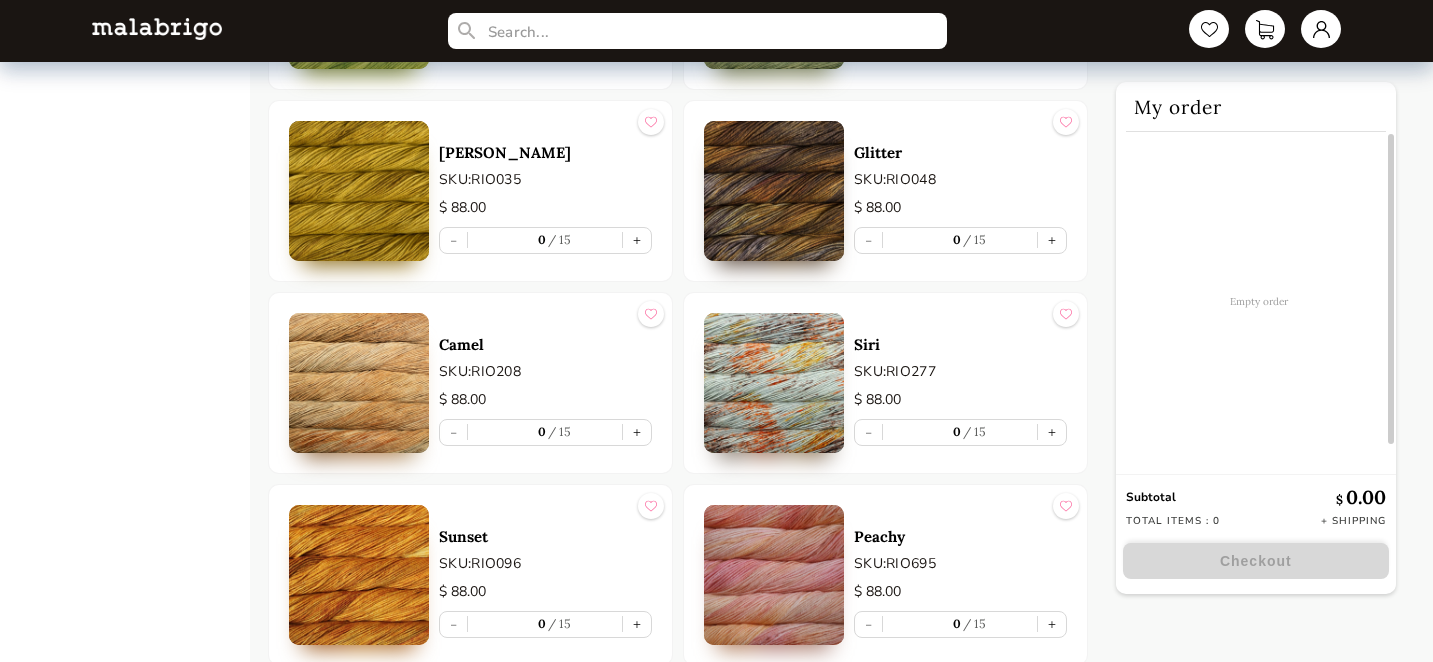click at bounding box center [774, 383] 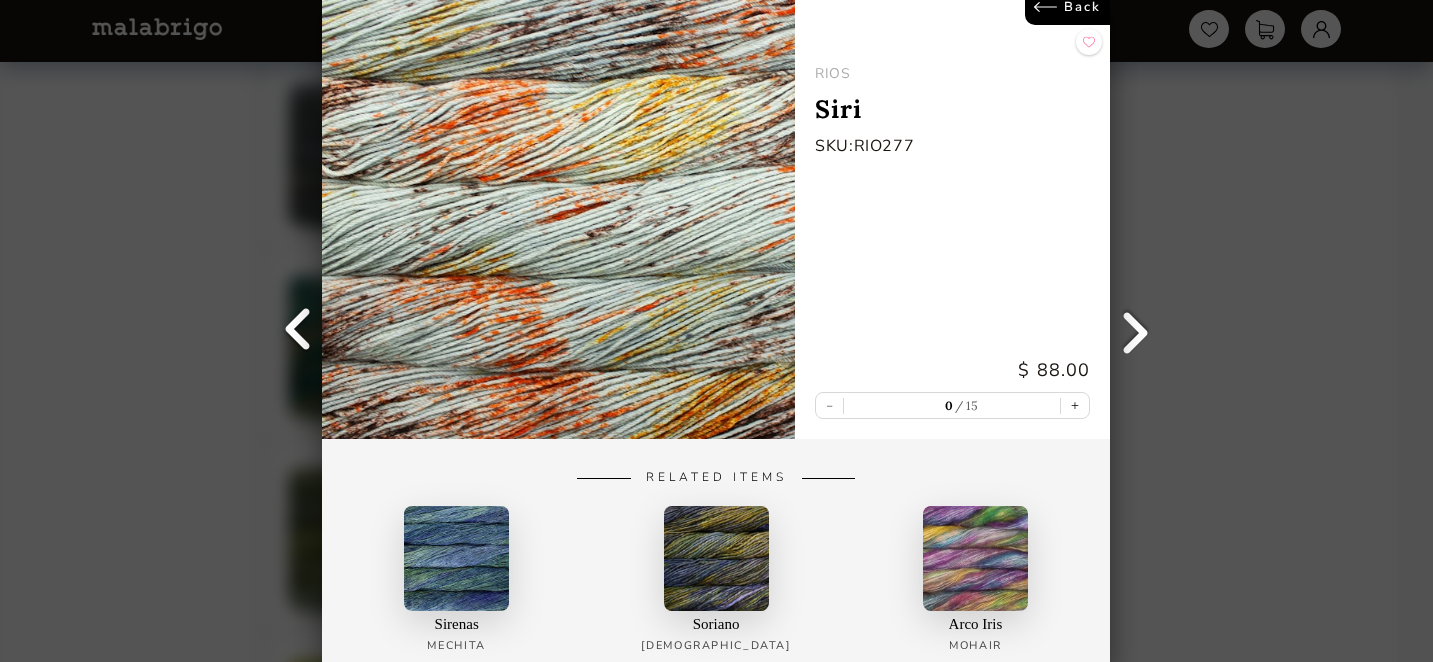 scroll, scrollTop: 5432, scrollLeft: 0, axis: vertical 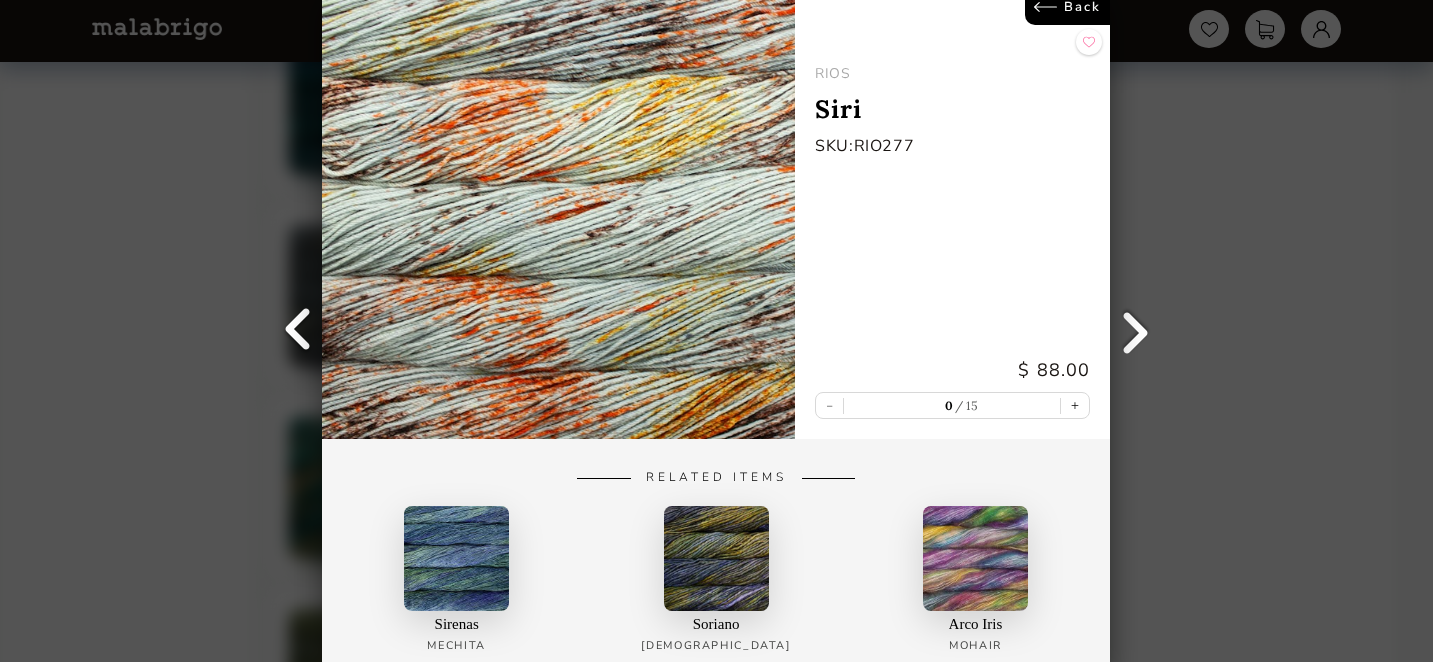 click on "0 15" at bounding box center [952, 406] 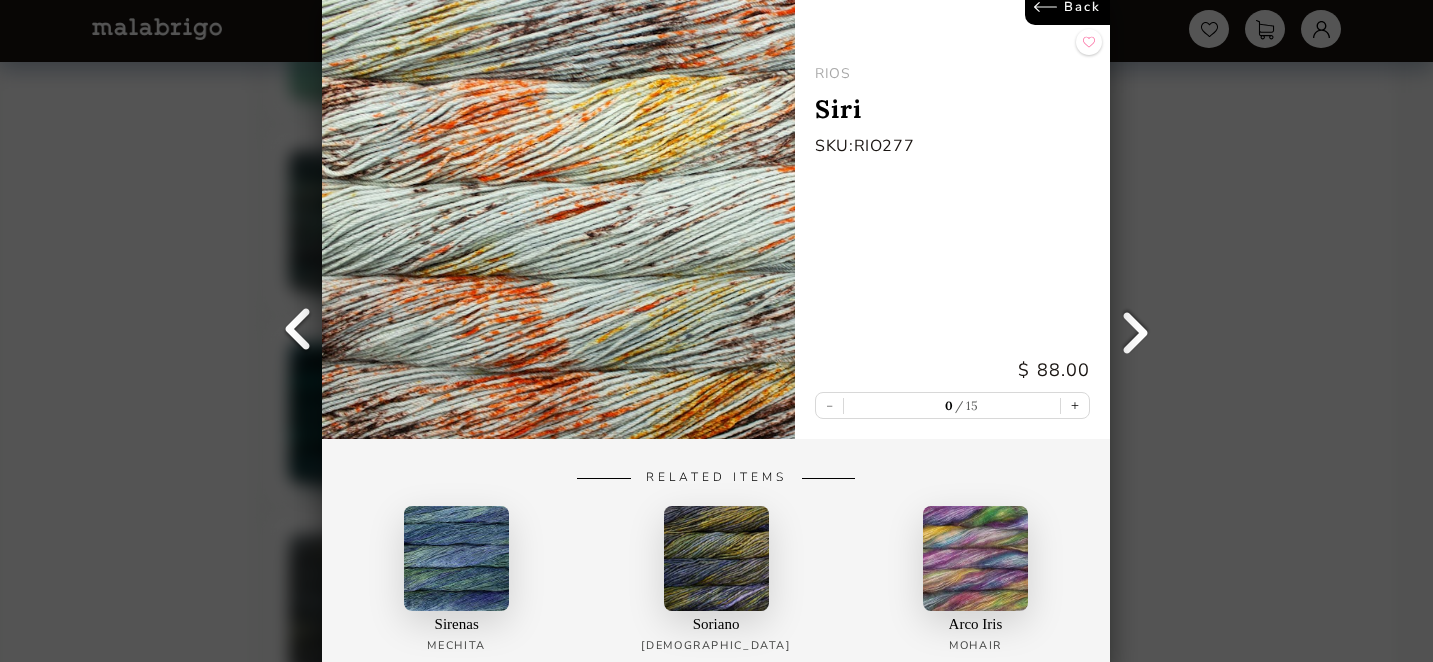 scroll, scrollTop: 5143, scrollLeft: 0, axis: vertical 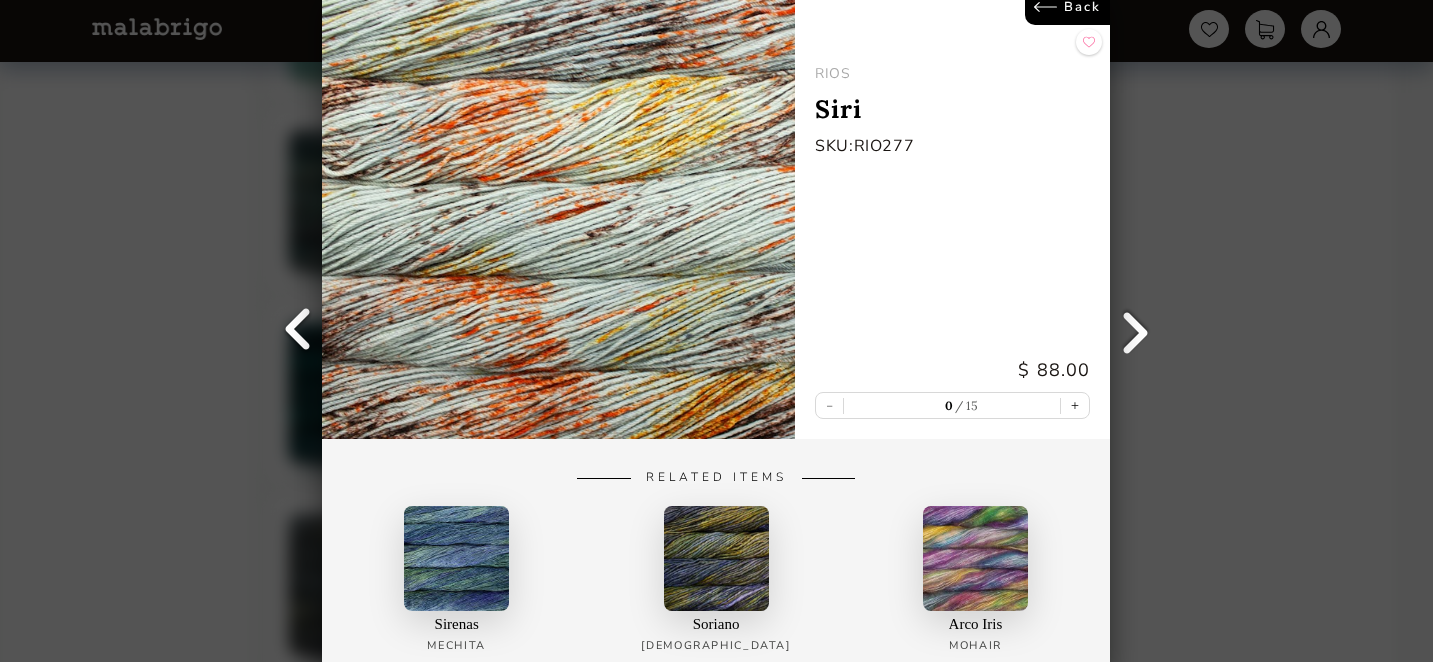 click on "[PERSON_NAME] SKU:  RIO277 $   88.00 - 0 15 +" at bounding box center [952, 214] 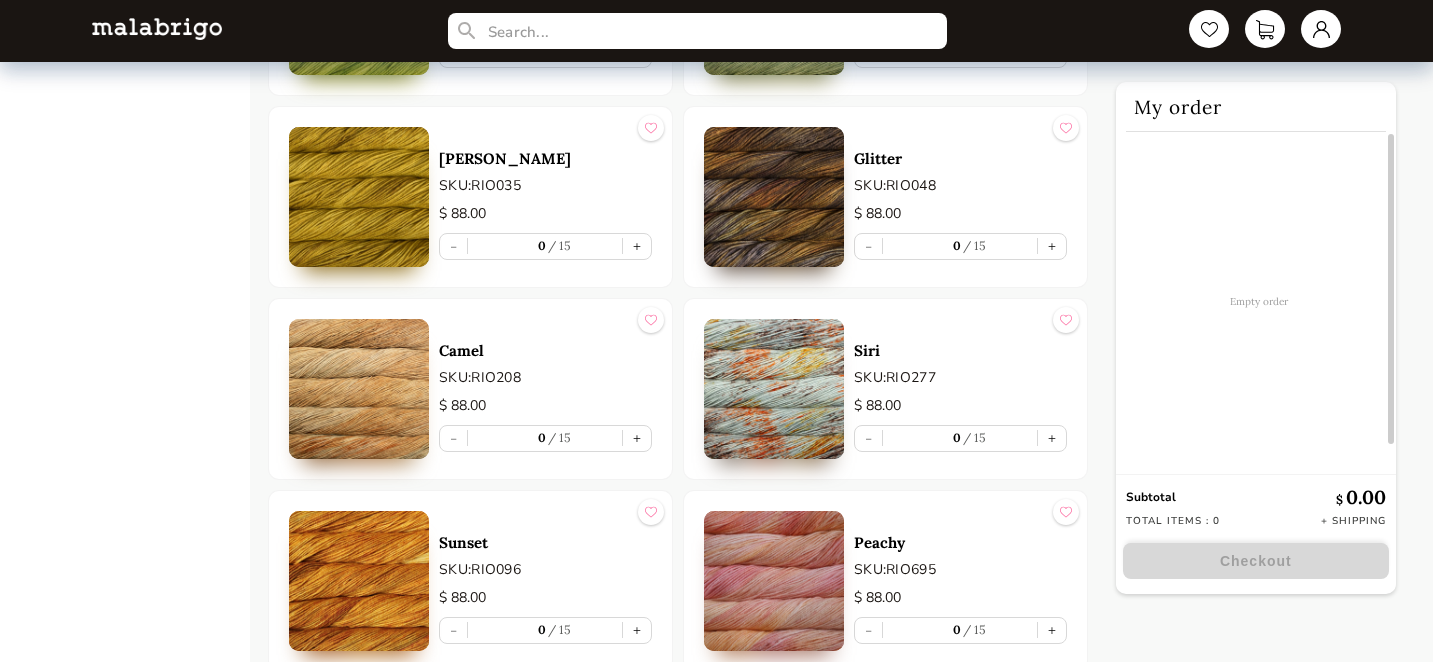 scroll, scrollTop: 6308, scrollLeft: 0, axis: vertical 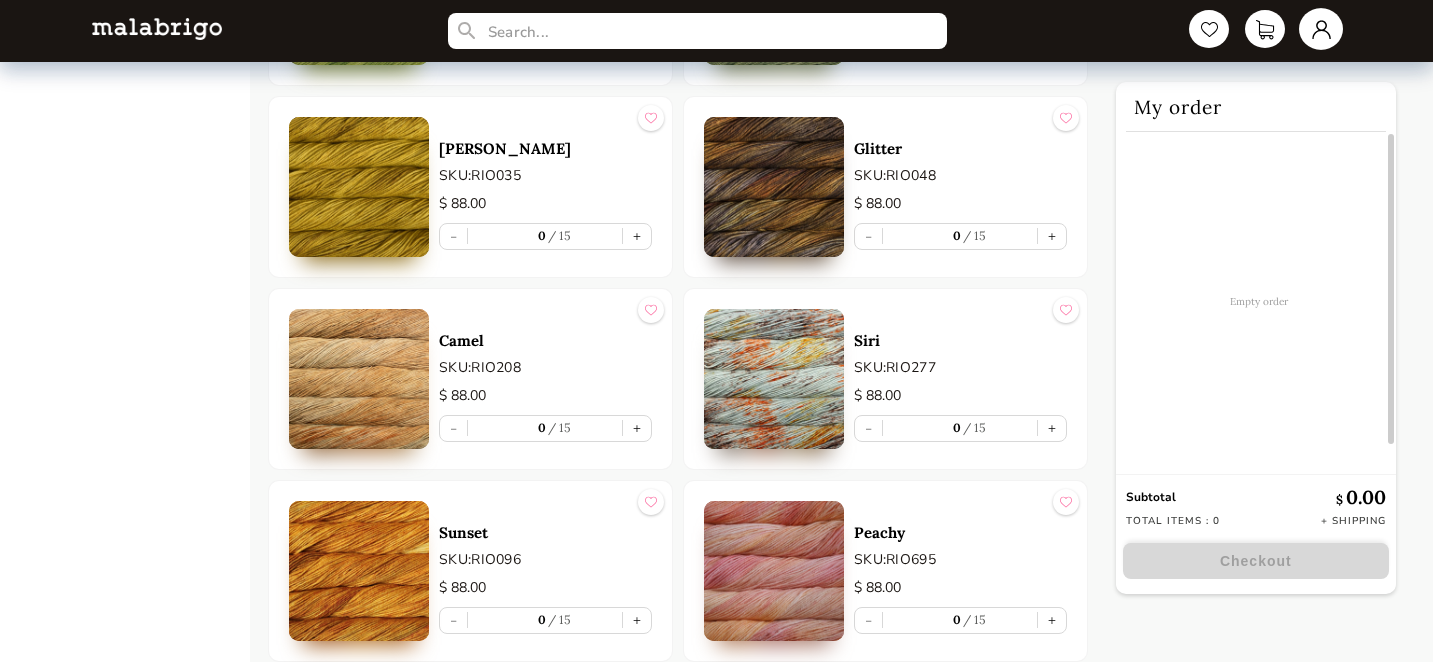 click at bounding box center (1321, 29) 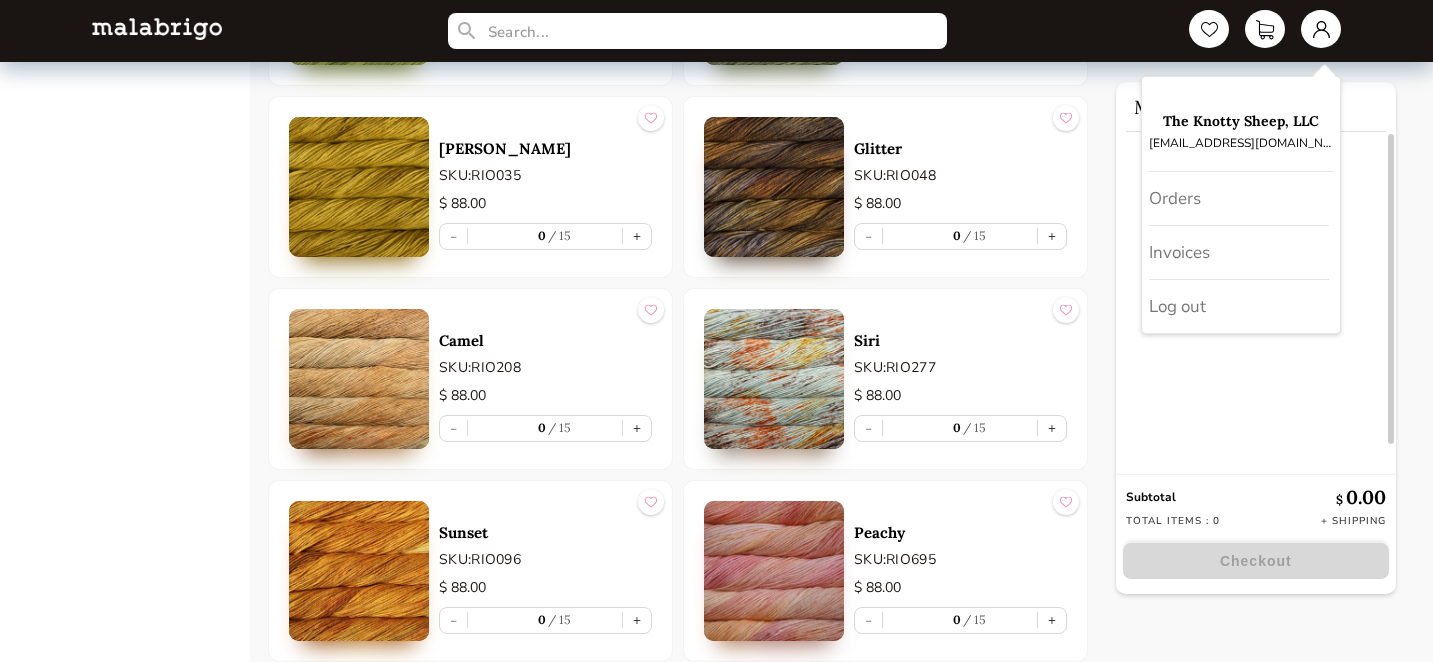 click on "SKU:  RIO277" at bounding box center [960, 367] 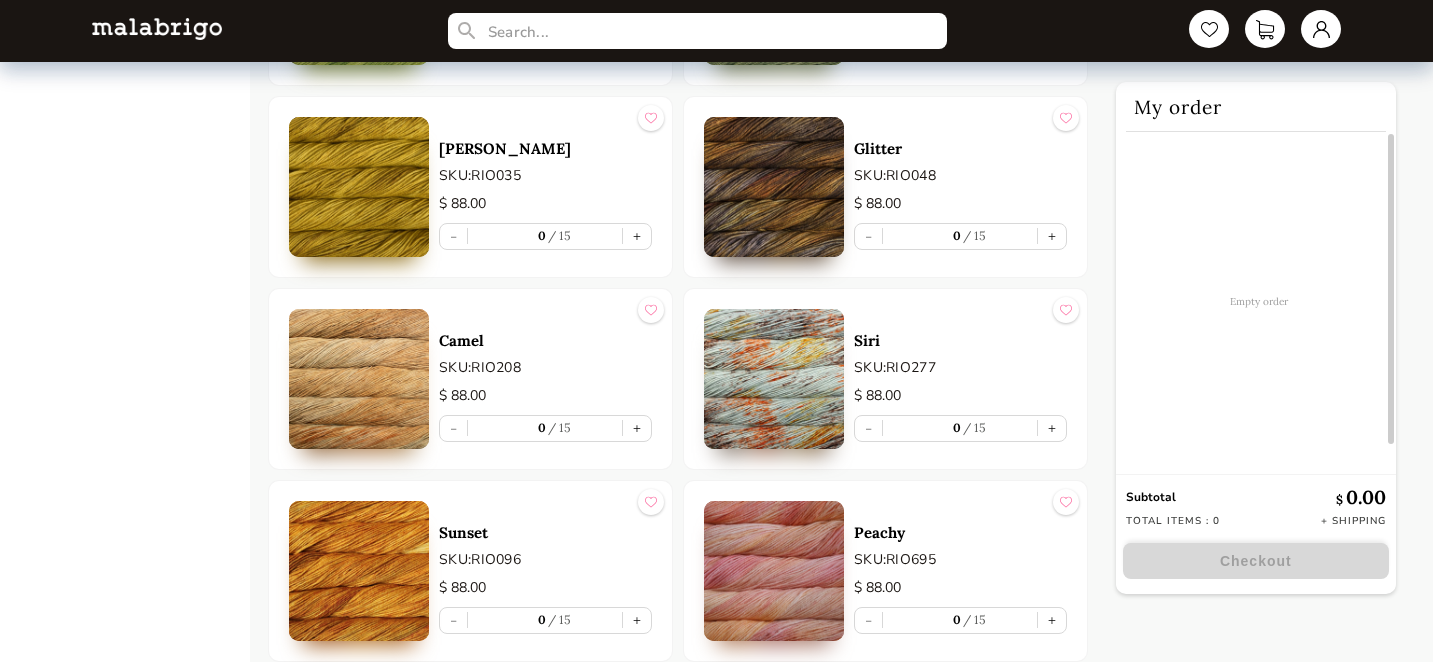 click on "15" at bounding box center [974, 427] 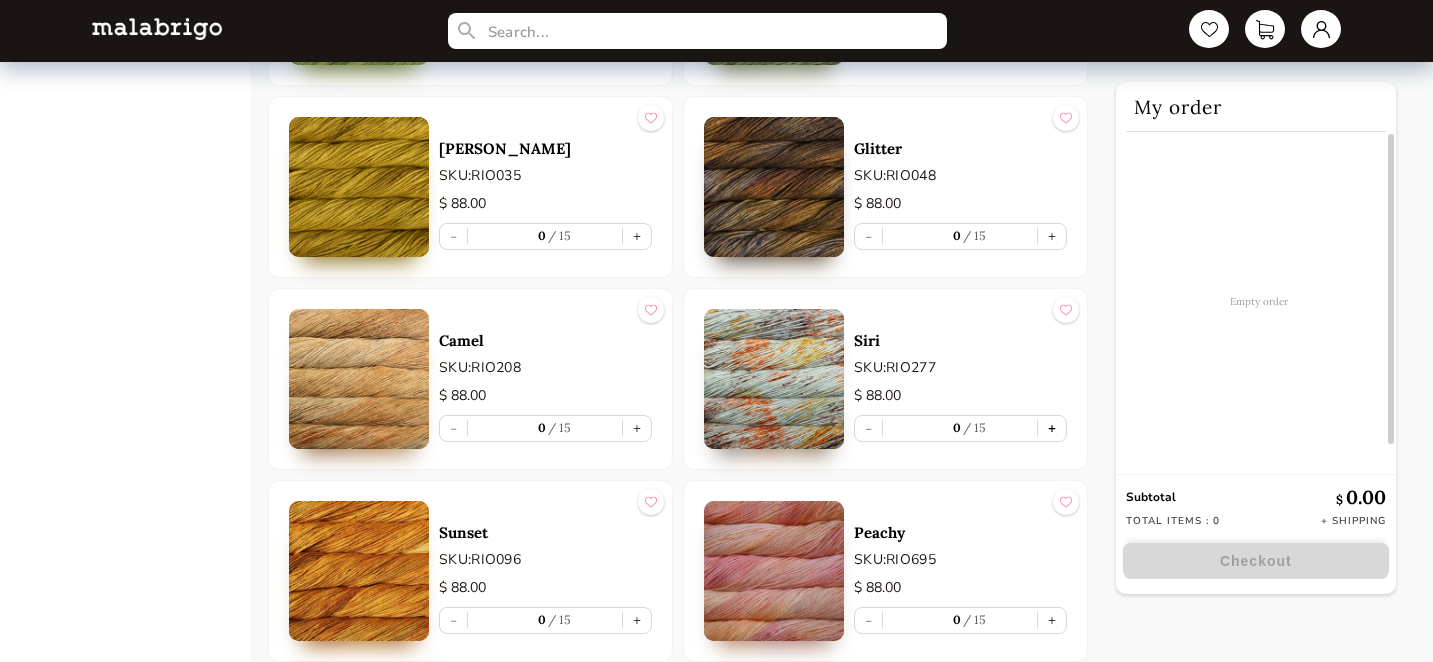 click on "+" at bounding box center [1052, 428] 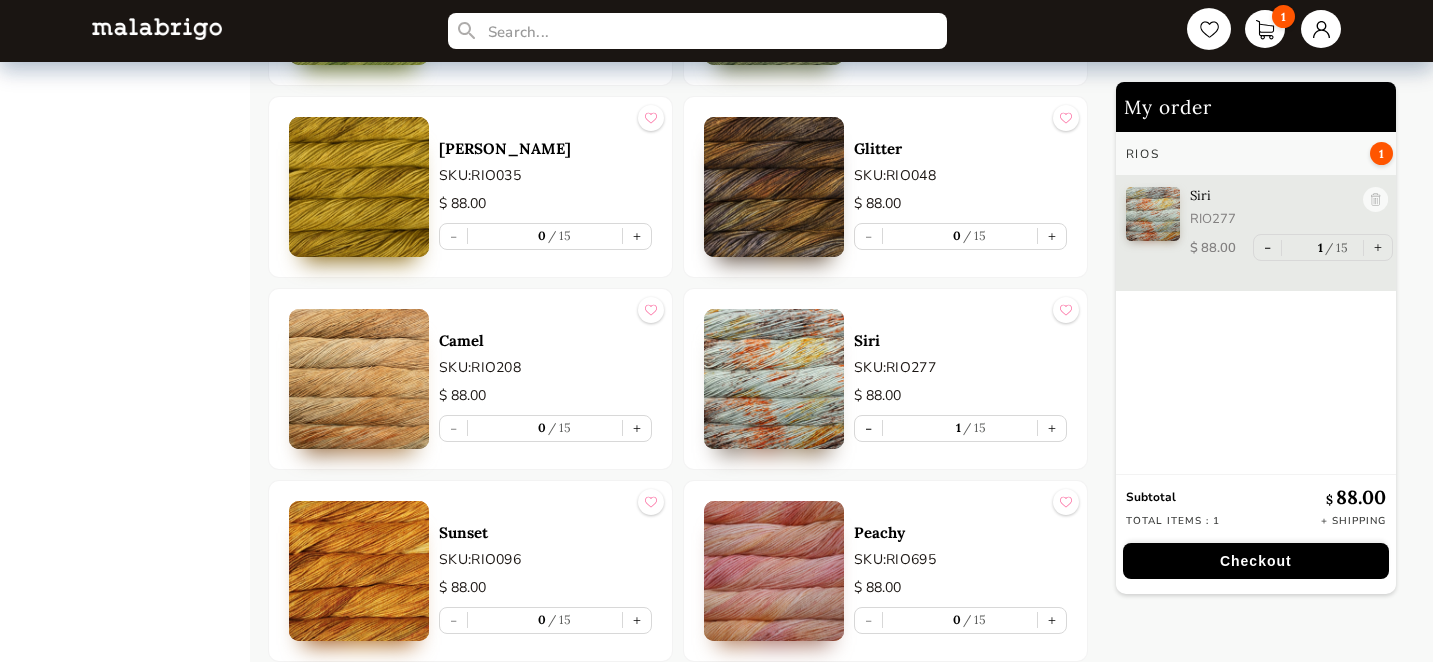 click at bounding box center (1209, 29) 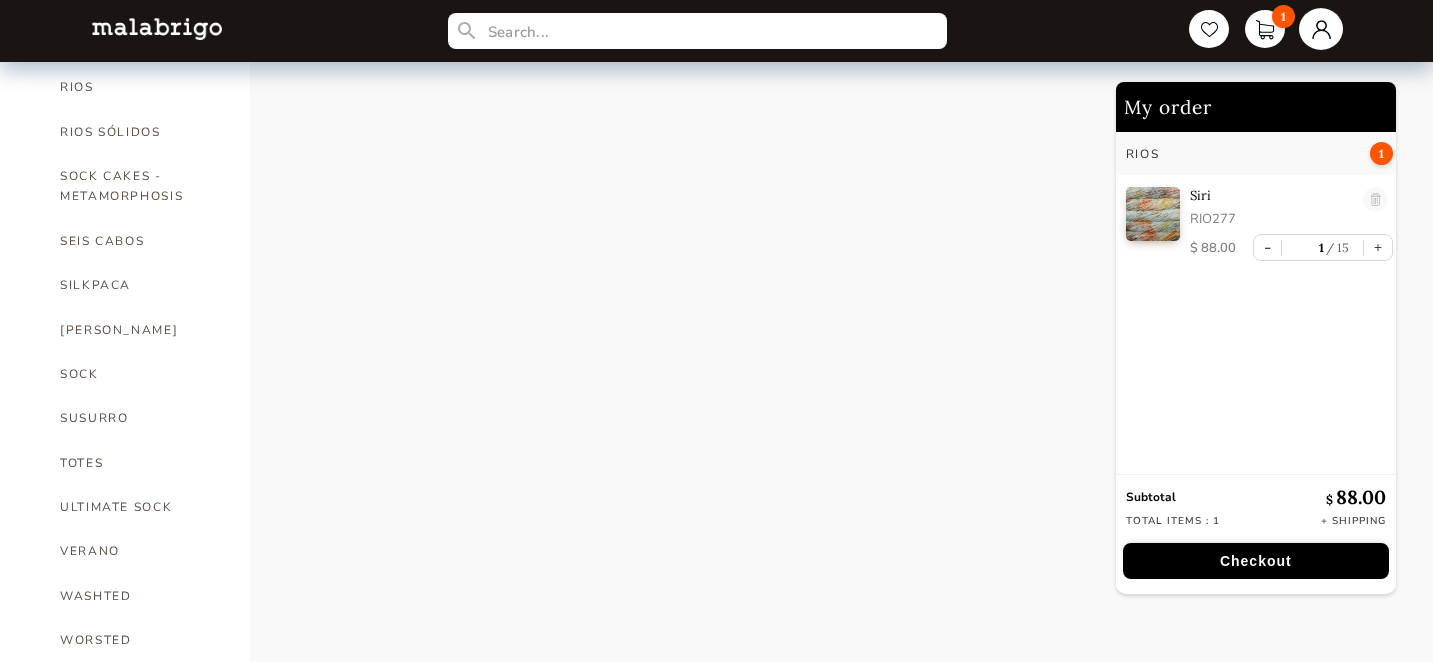 click at bounding box center [1321, 29] 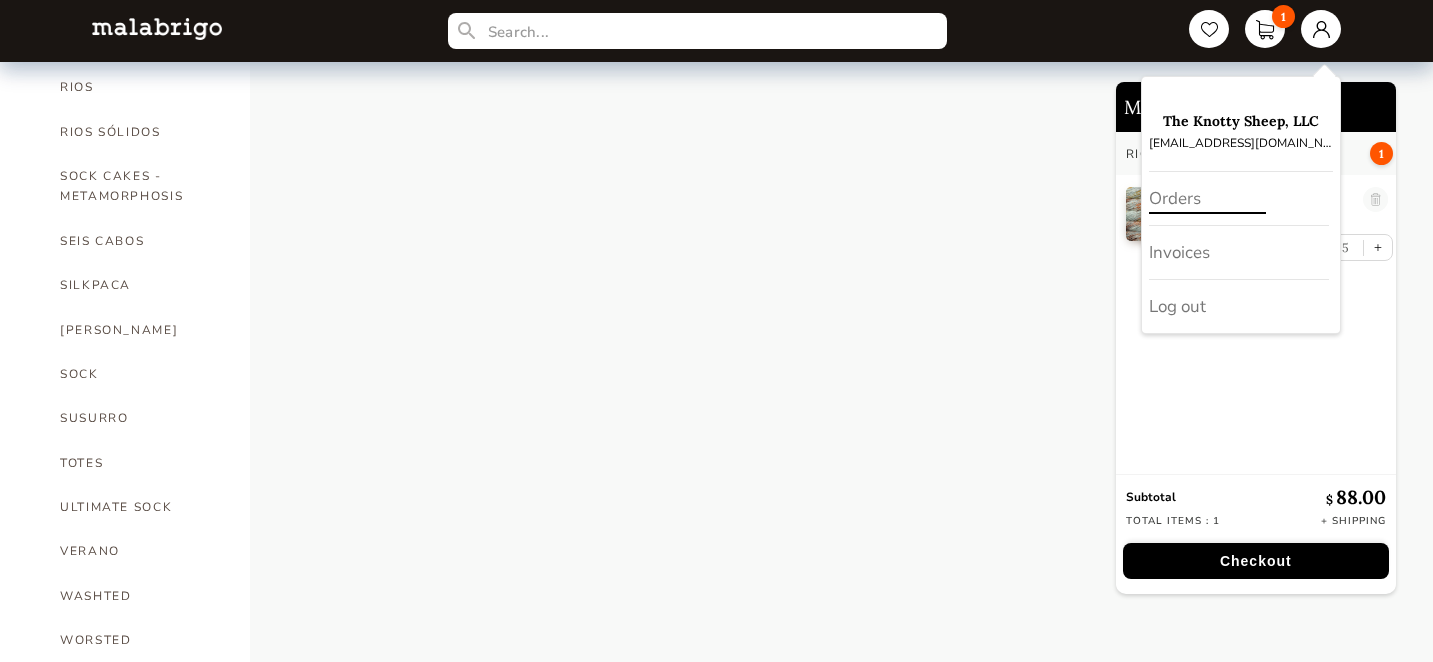 click on "Orders" at bounding box center (1239, 199) 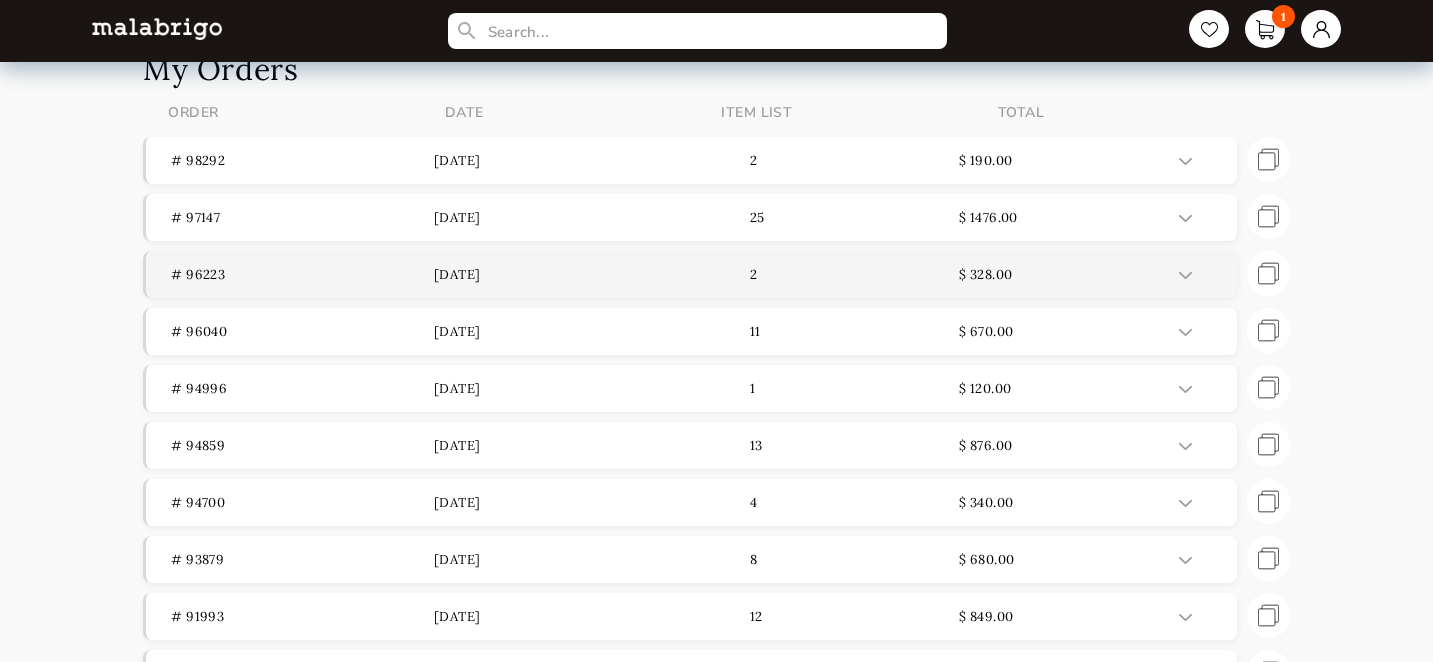 scroll, scrollTop: 0, scrollLeft: 0, axis: both 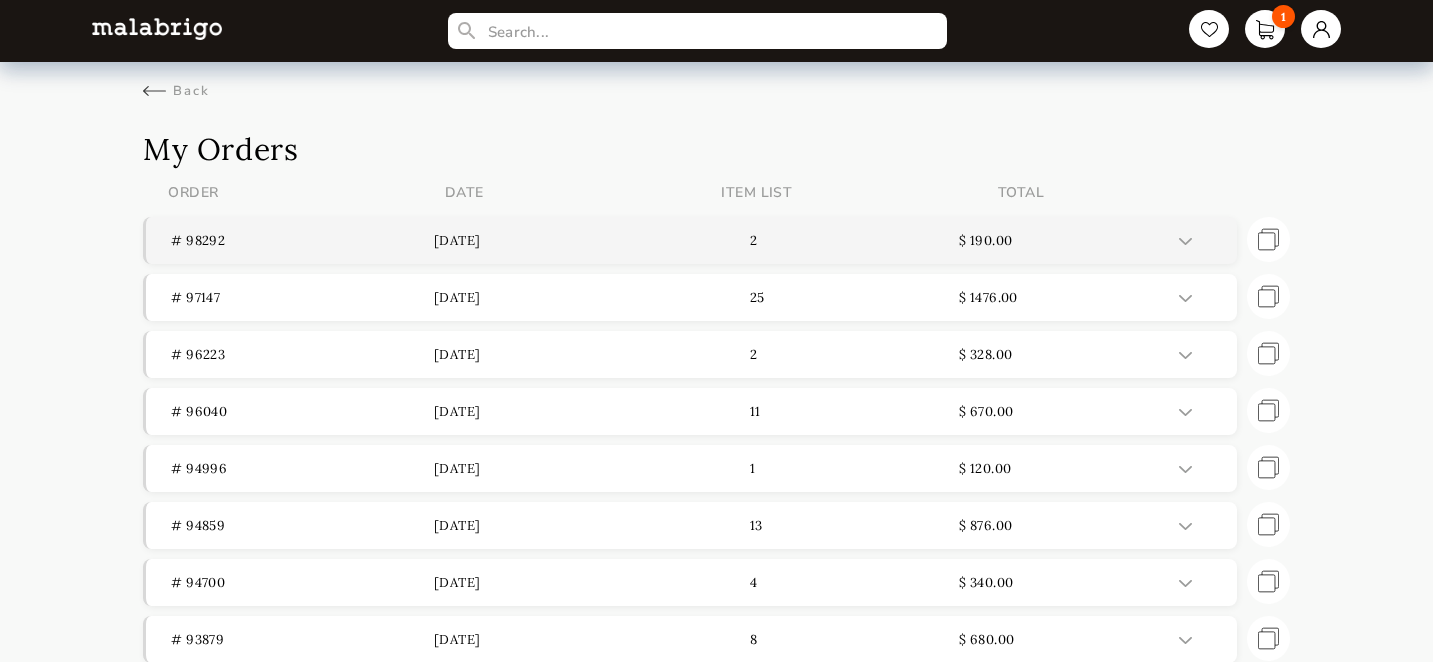 click on "[DATE]" at bounding box center (565, 240) 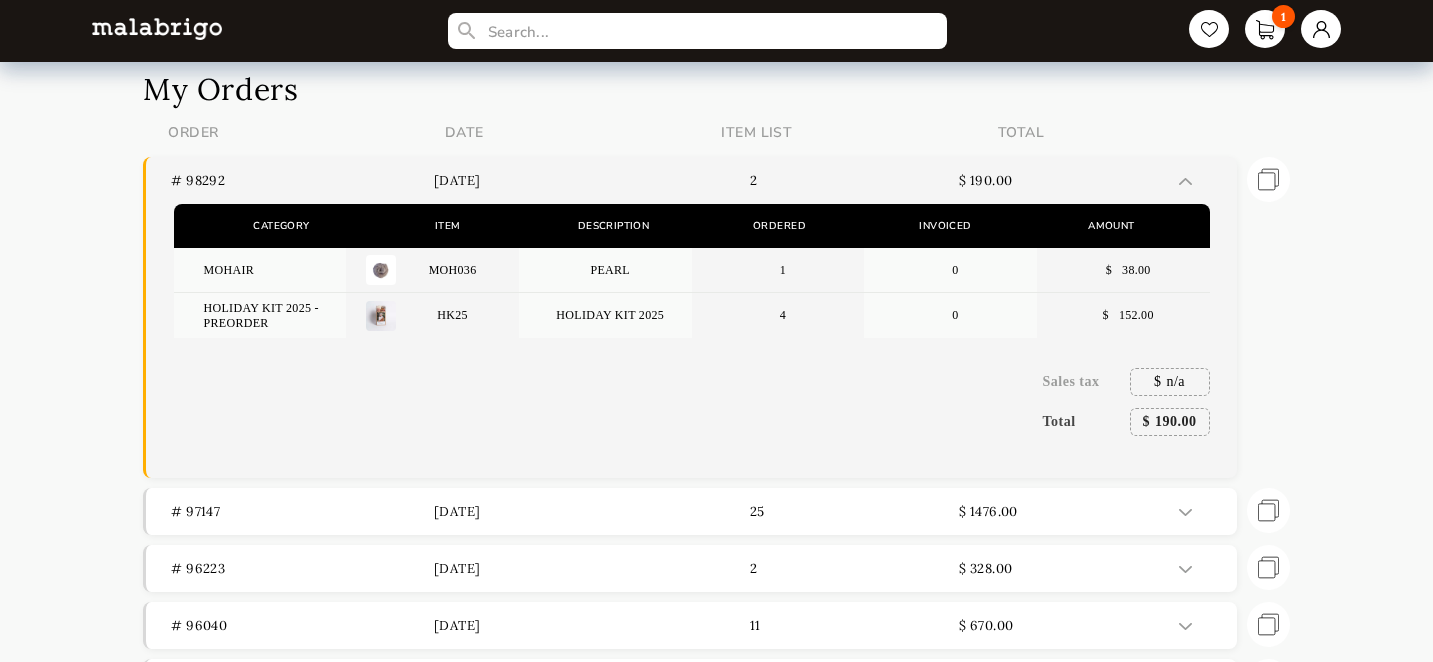 scroll, scrollTop: 61, scrollLeft: 0, axis: vertical 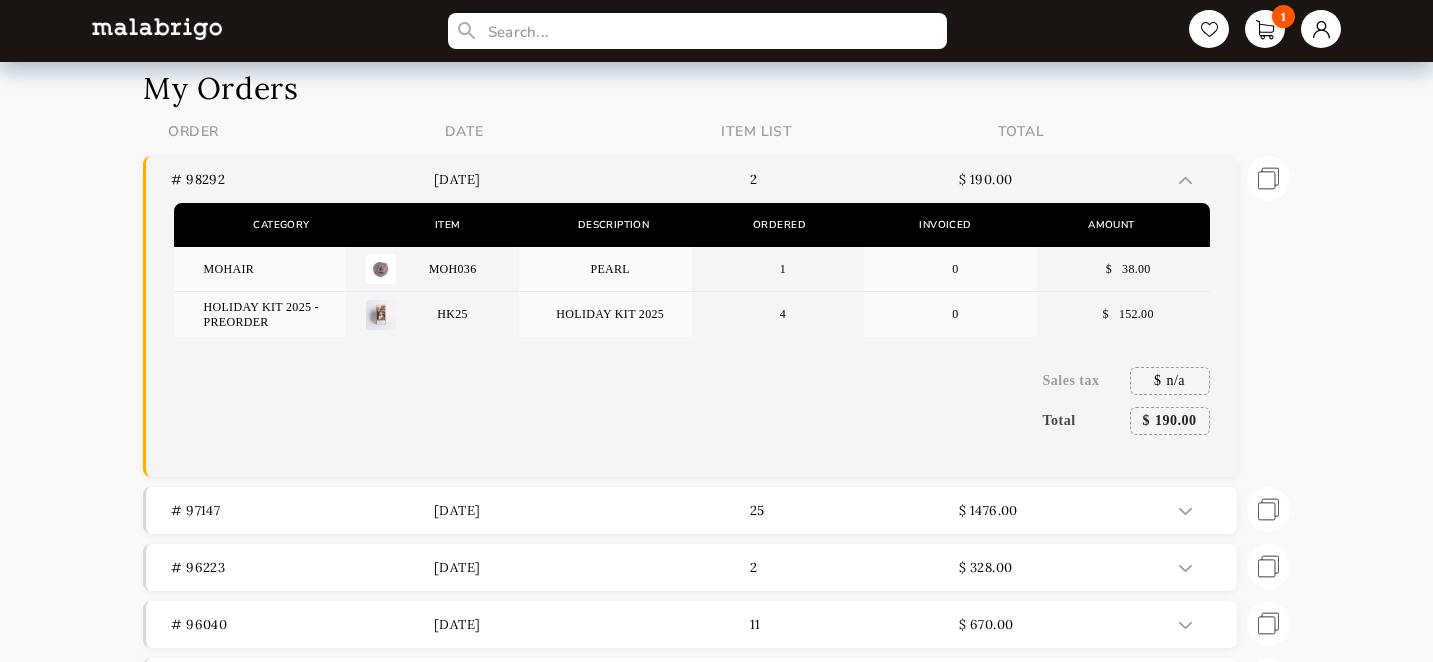 click at bounding box center (1200, 179) 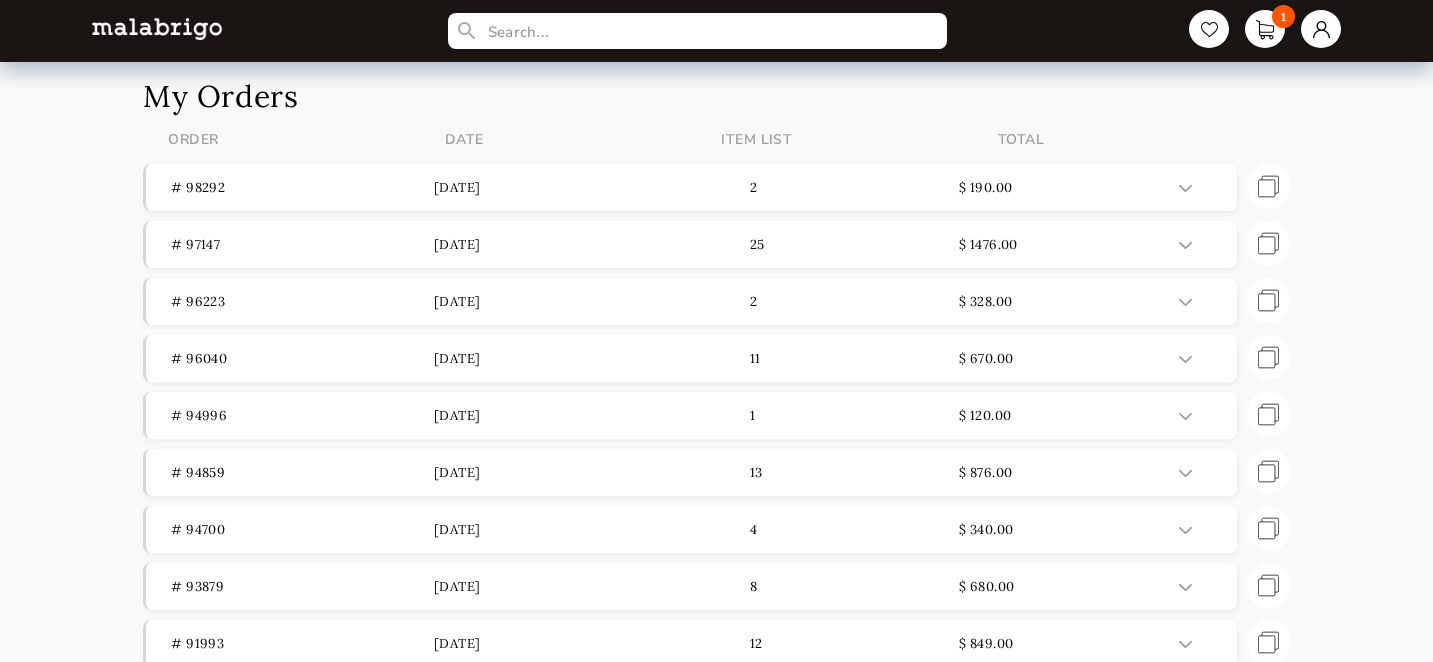 scroll, scrollTop: 0, scrollLeft: 0, axis: both 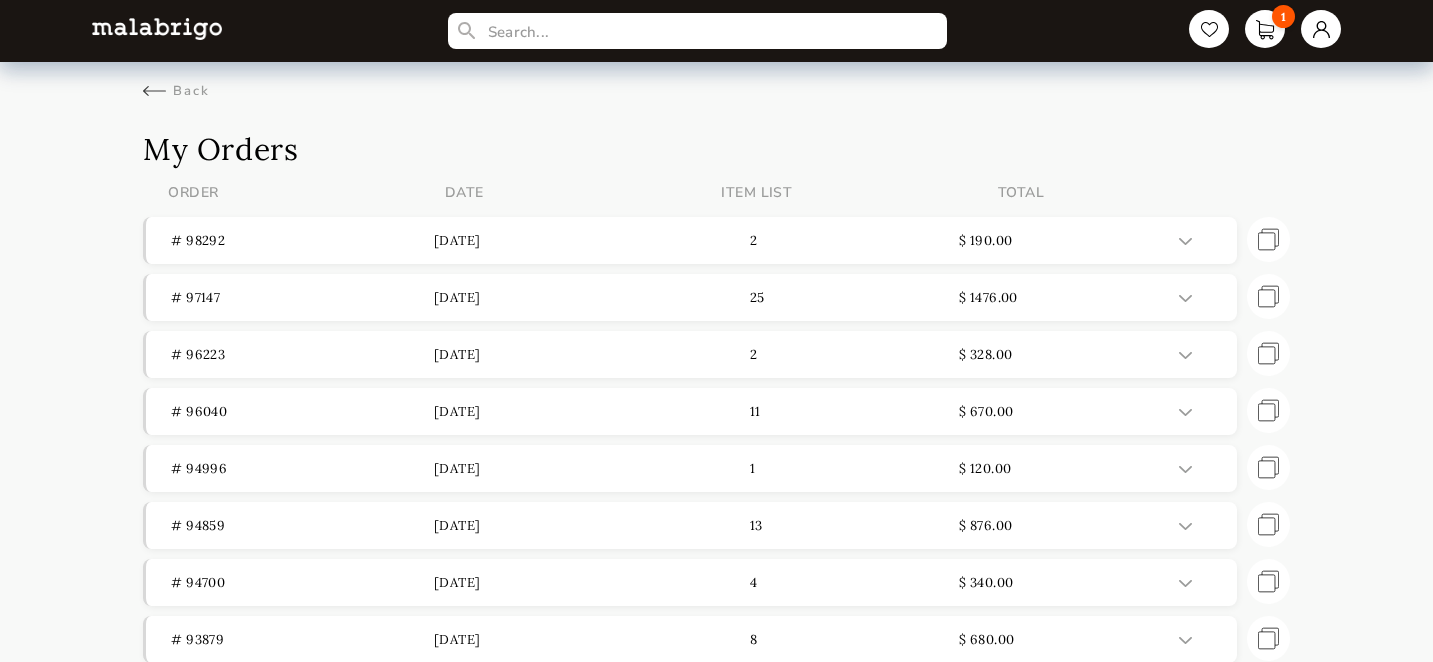 click on "Back" at bounding box center (716, 81) 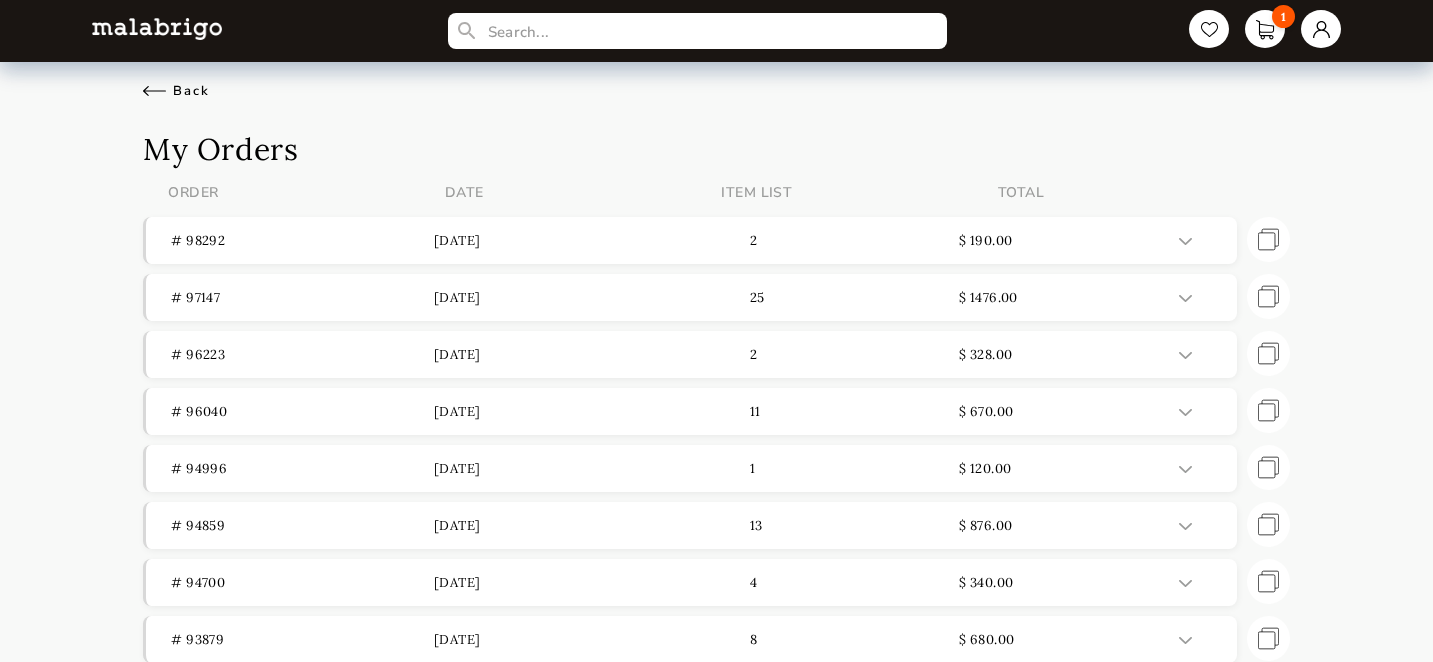 click on "Back" at bounding box center [176, 91] 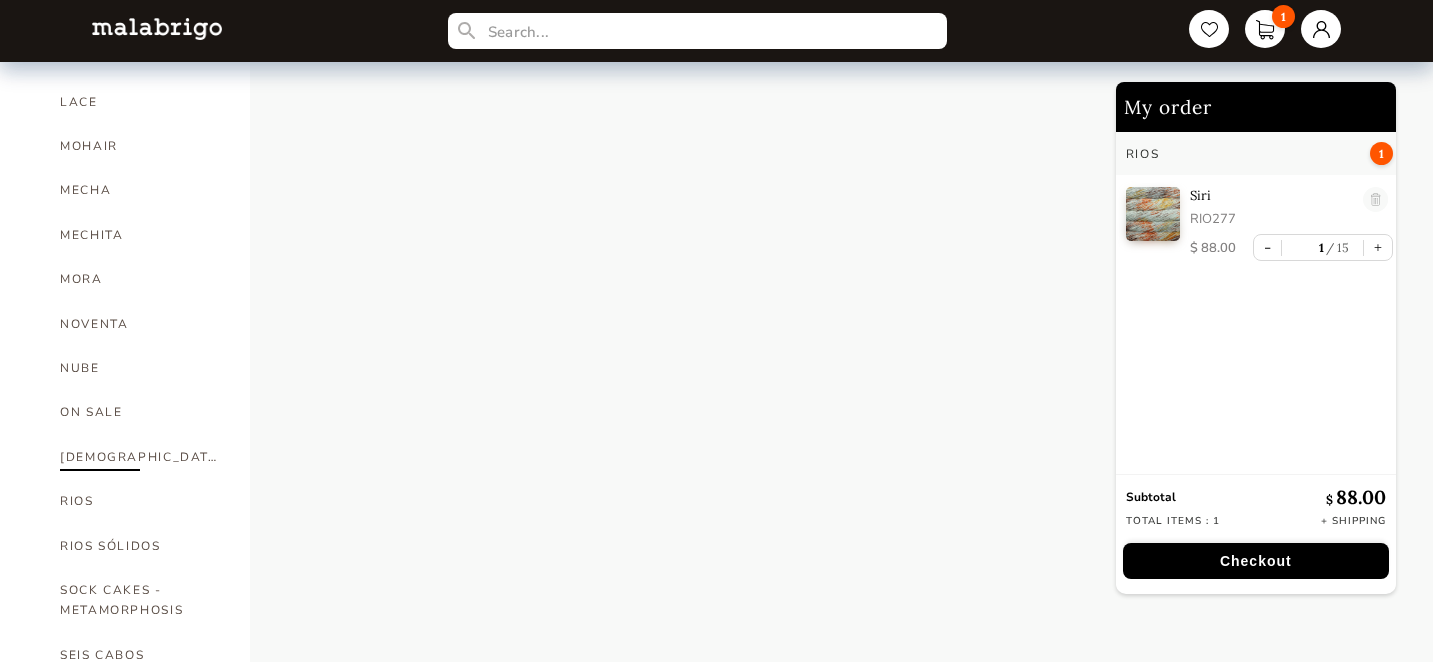 scroll, scrollTop: 768, scrollLeft: 0, axis: vertical 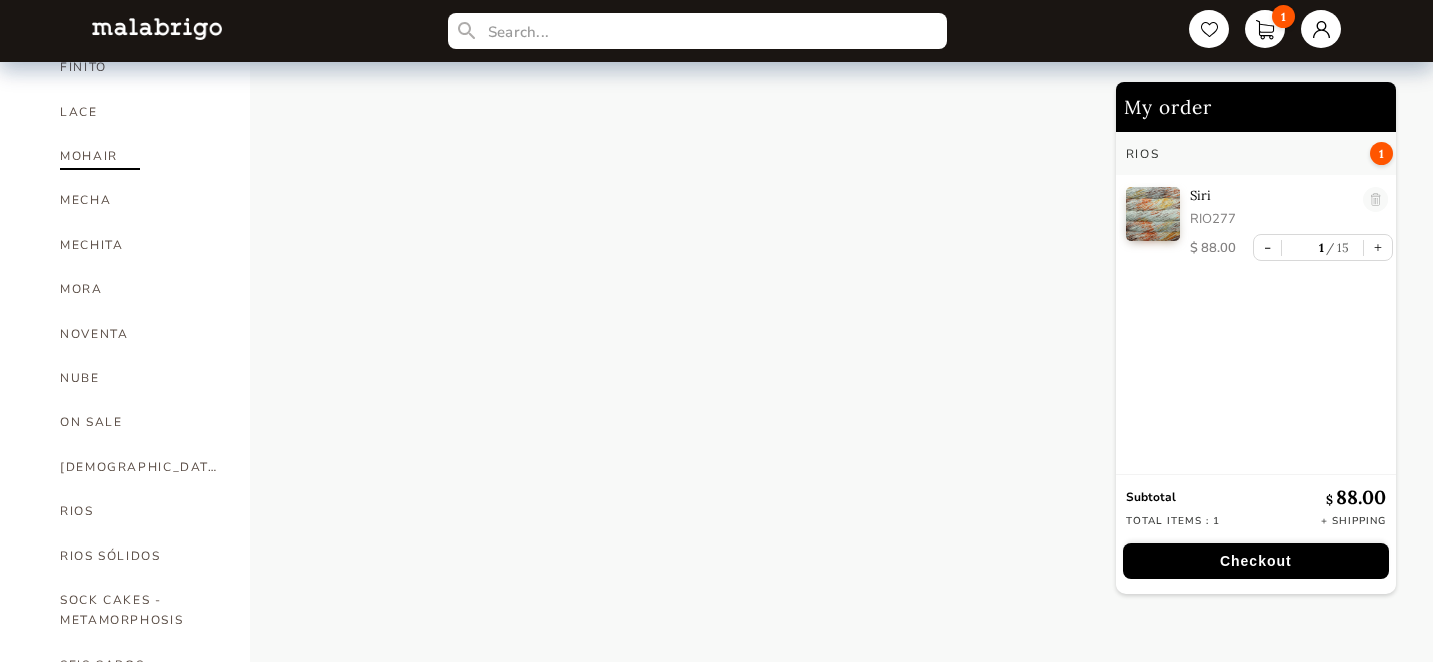 click on "MOHAIR" at bounding box center [140, 156] 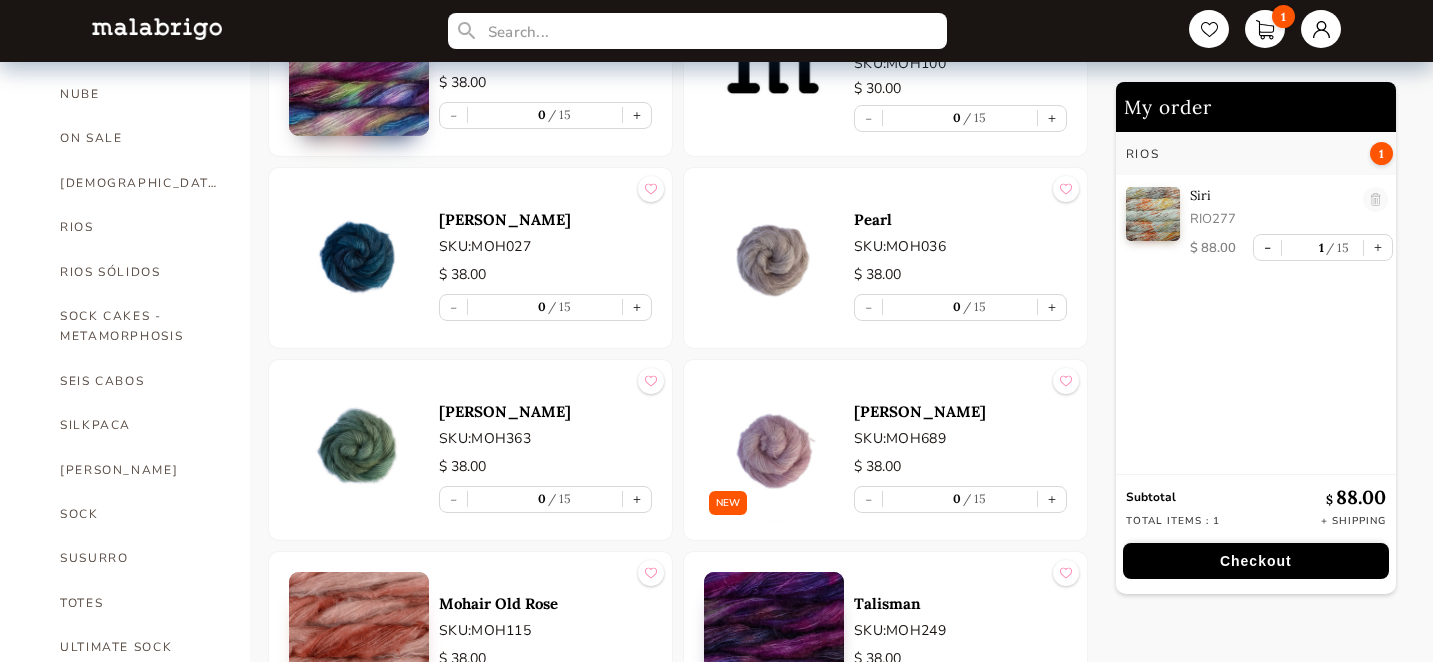 scroll, scrollTop: 865, scrollLeft: 0, axis: vertical 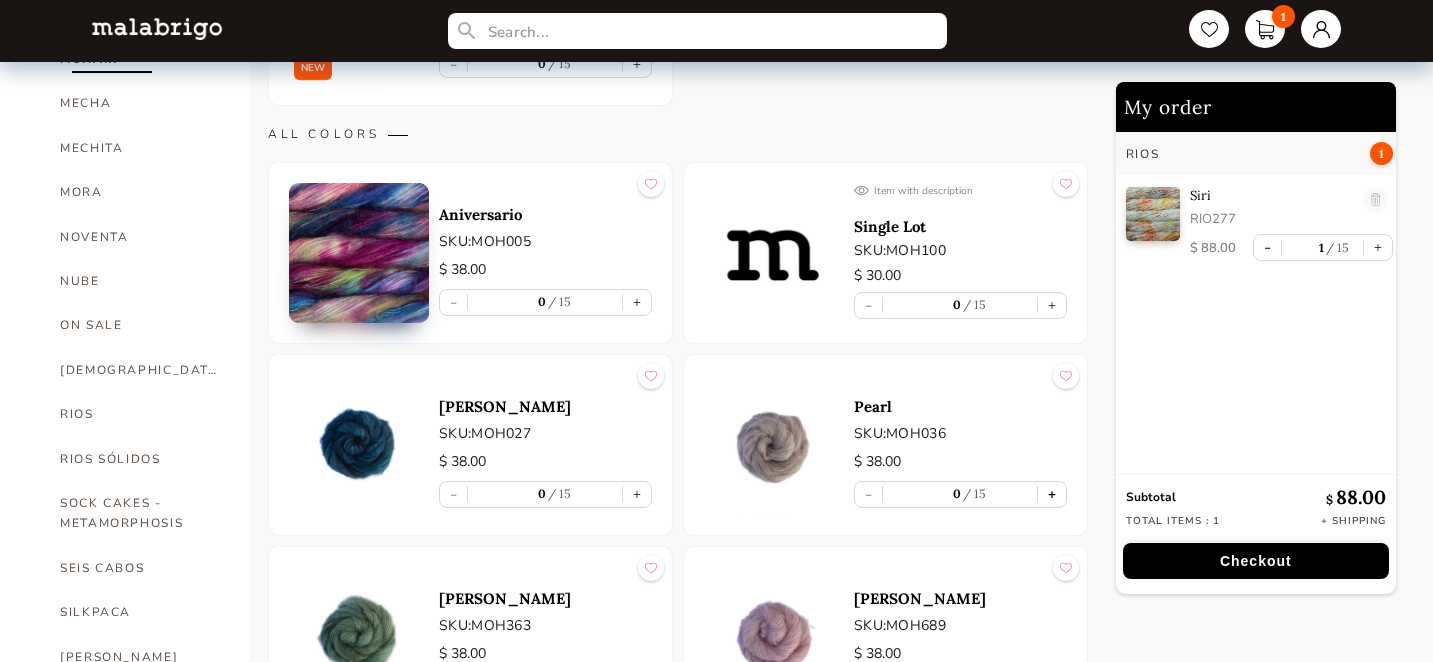 click on "+" at bounding box center (1052, 494) 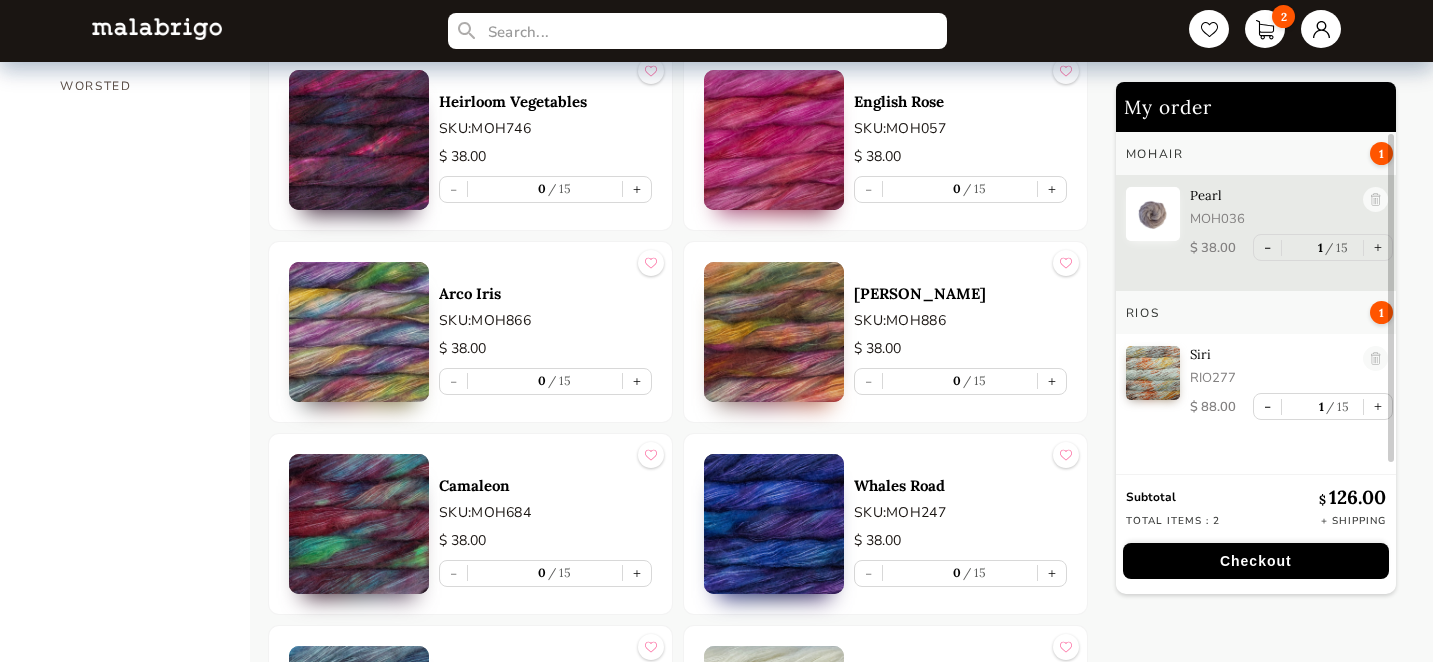 scroll, scrollTop: 2019, scrollLeft: 0, axis: vertical 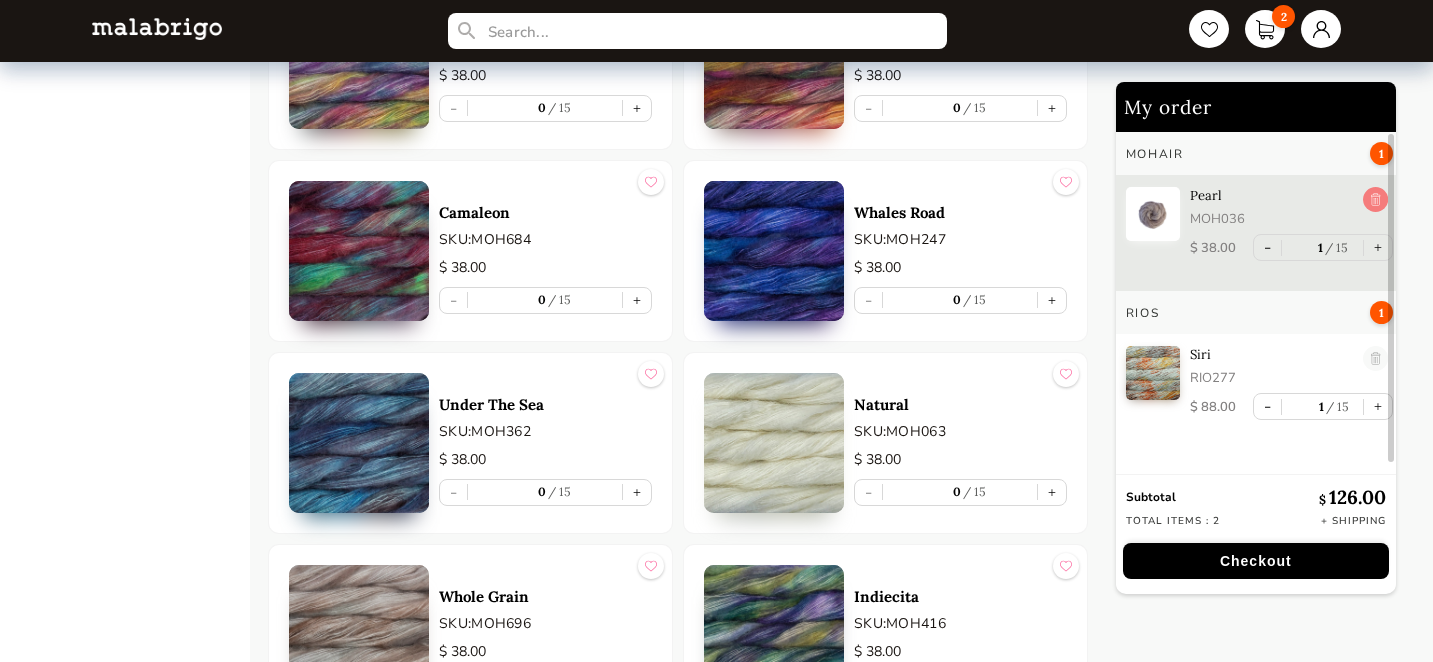 click at bounding box center [1375, 200] 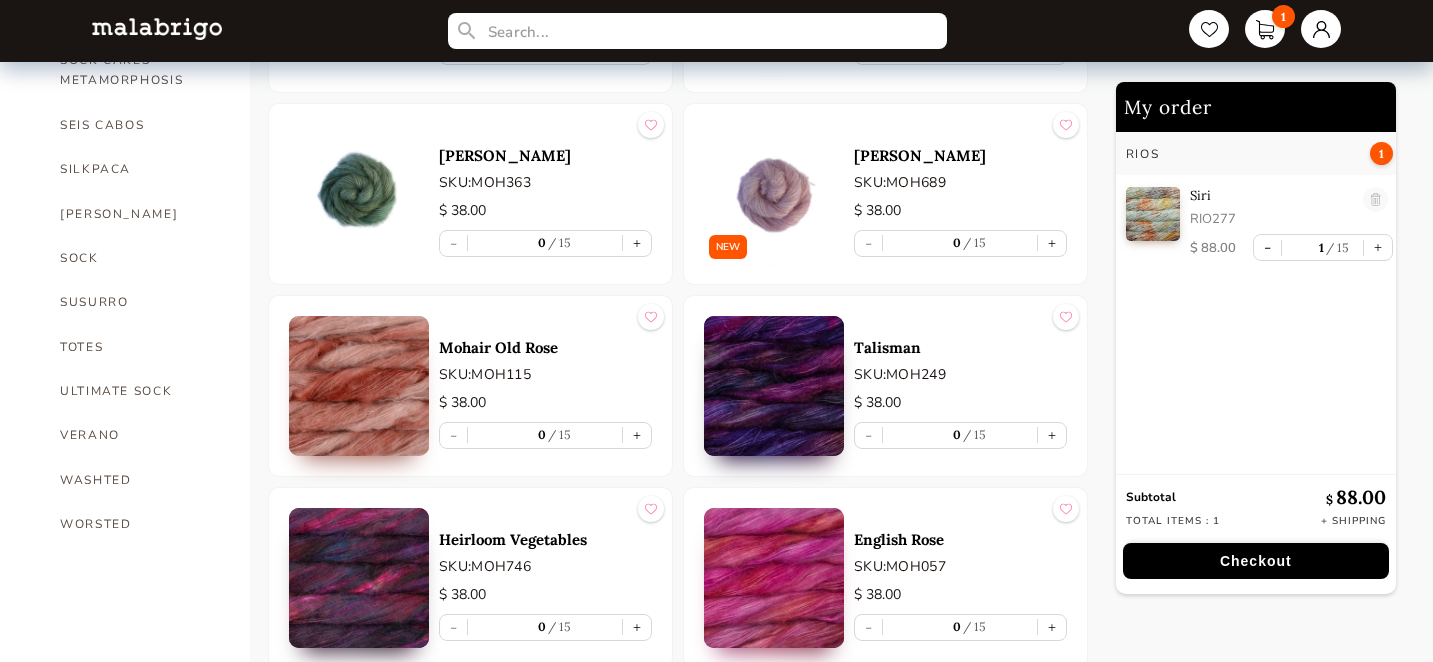 scroll, scrollTop: 881, scrollLeft: 0, axis: vertical 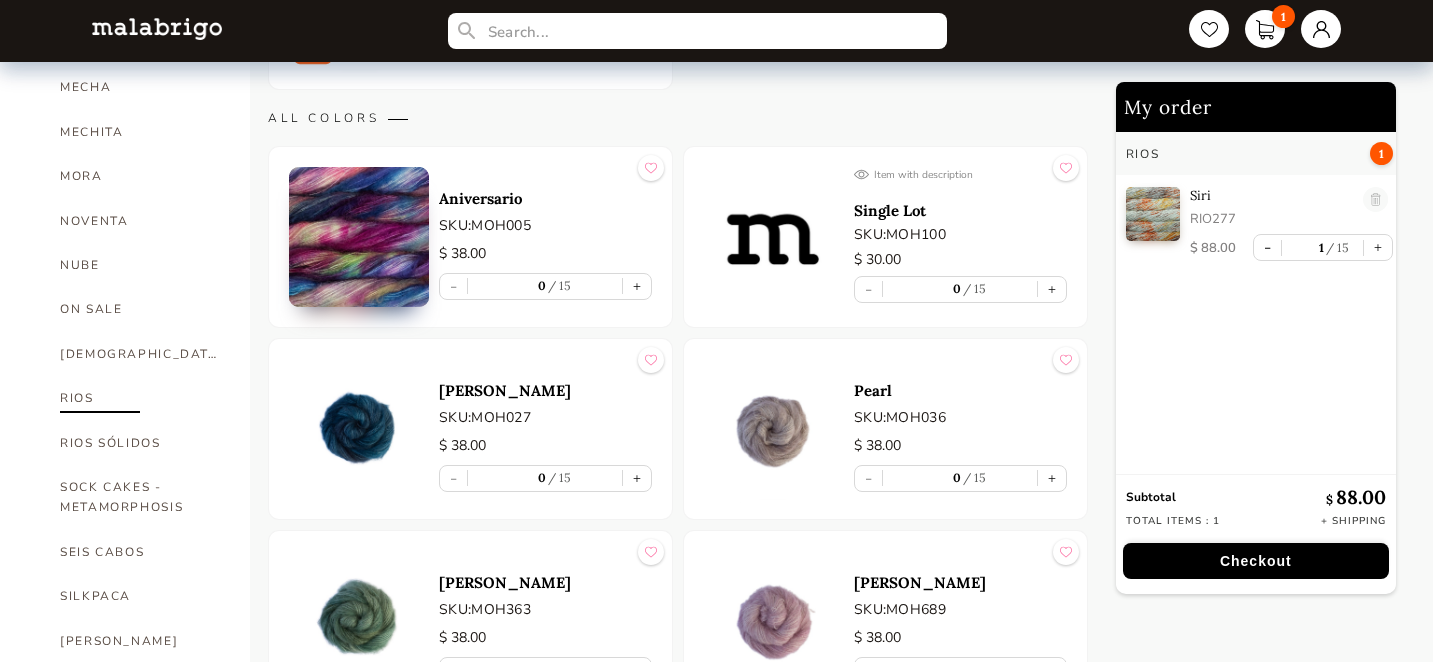click on "RIOS" at bounding box center [140, 398] 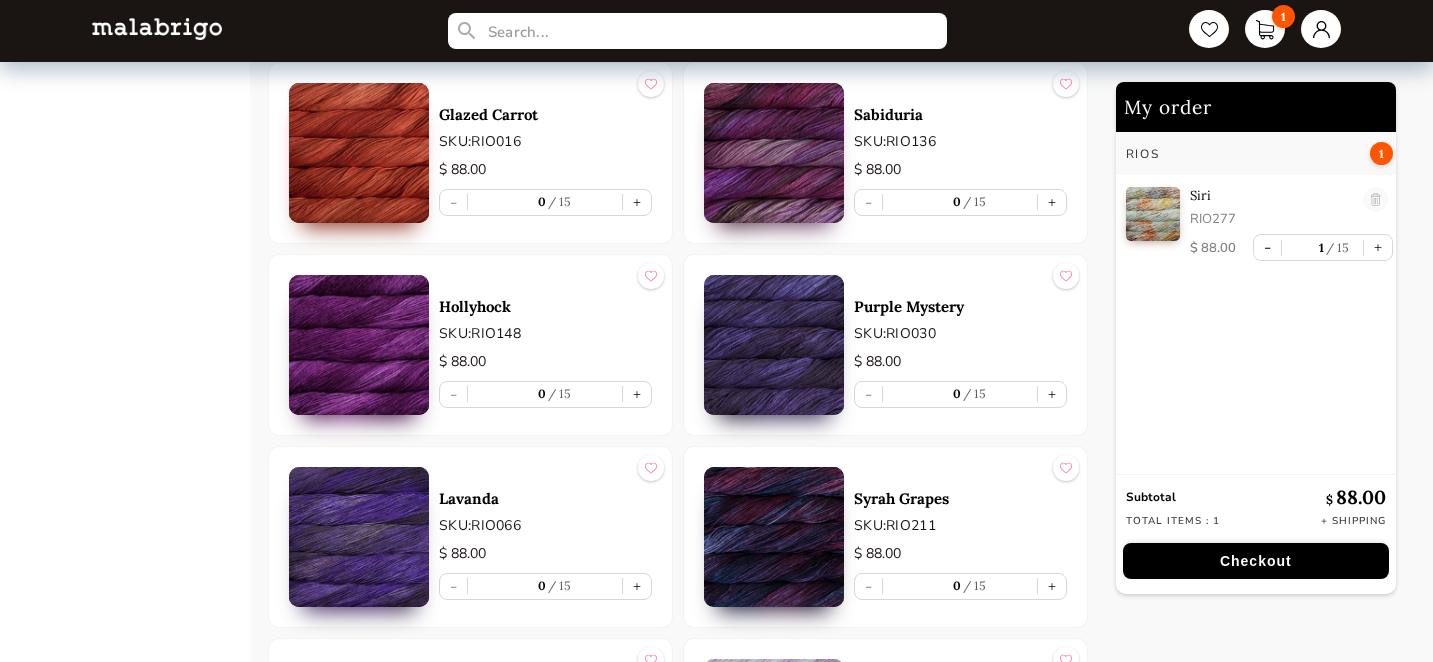 scroll, scrollTop: 2772, scrollLeft: 0, axis: vertical 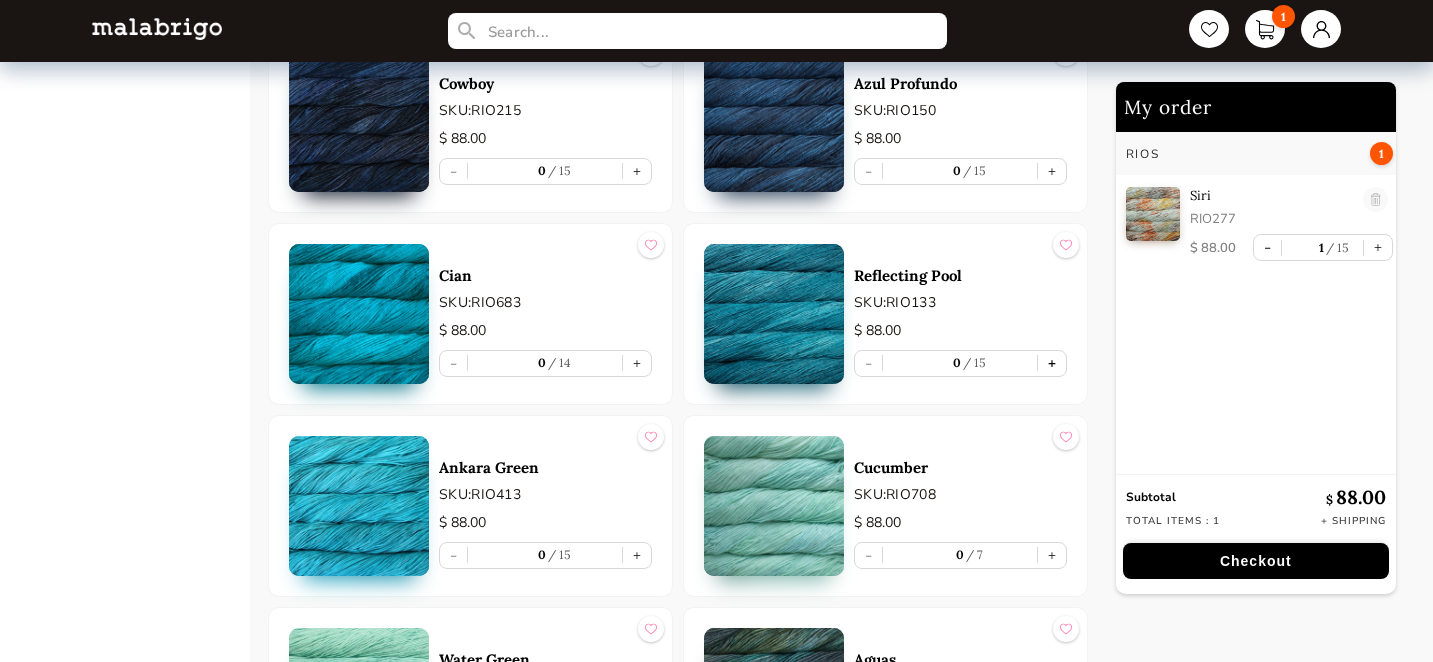click on "+" at bounding box center (1052, 363) 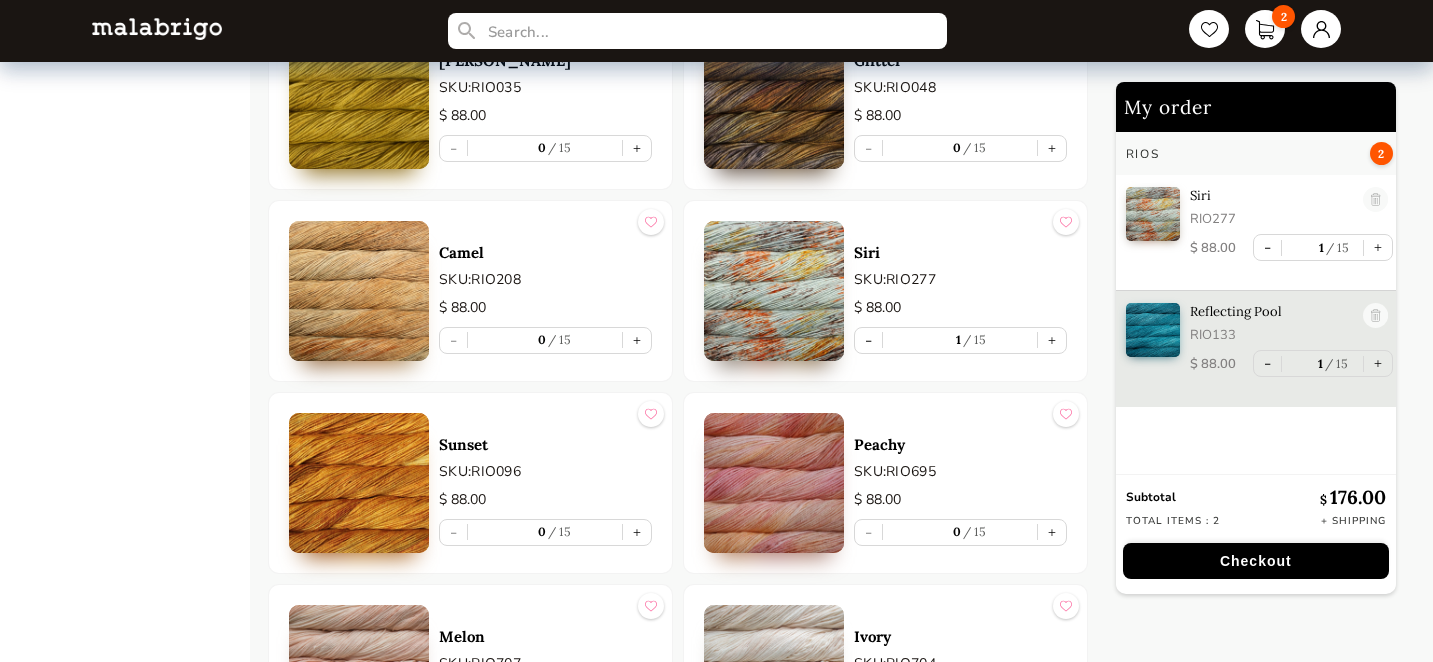scroll, scrollTop: 6397, scrollLeft: 0, axis: vertical 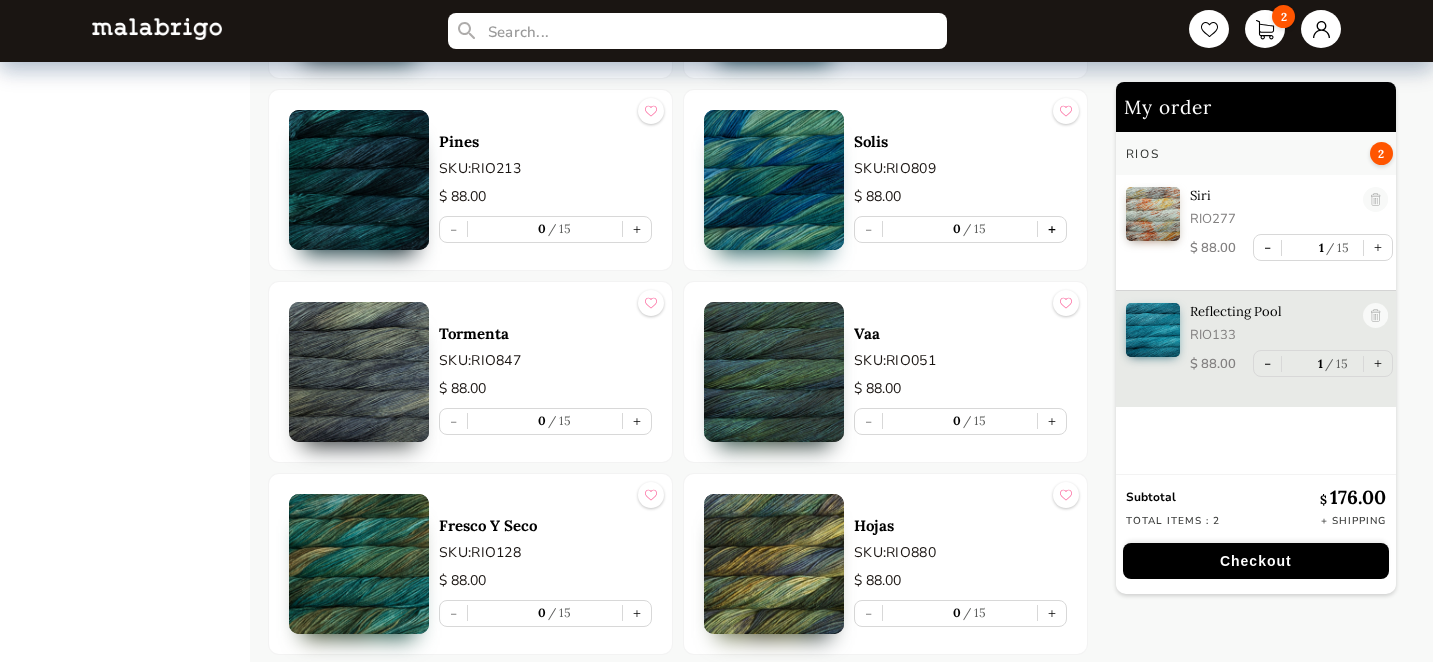click on "+" at bounding box center [1052, 229] 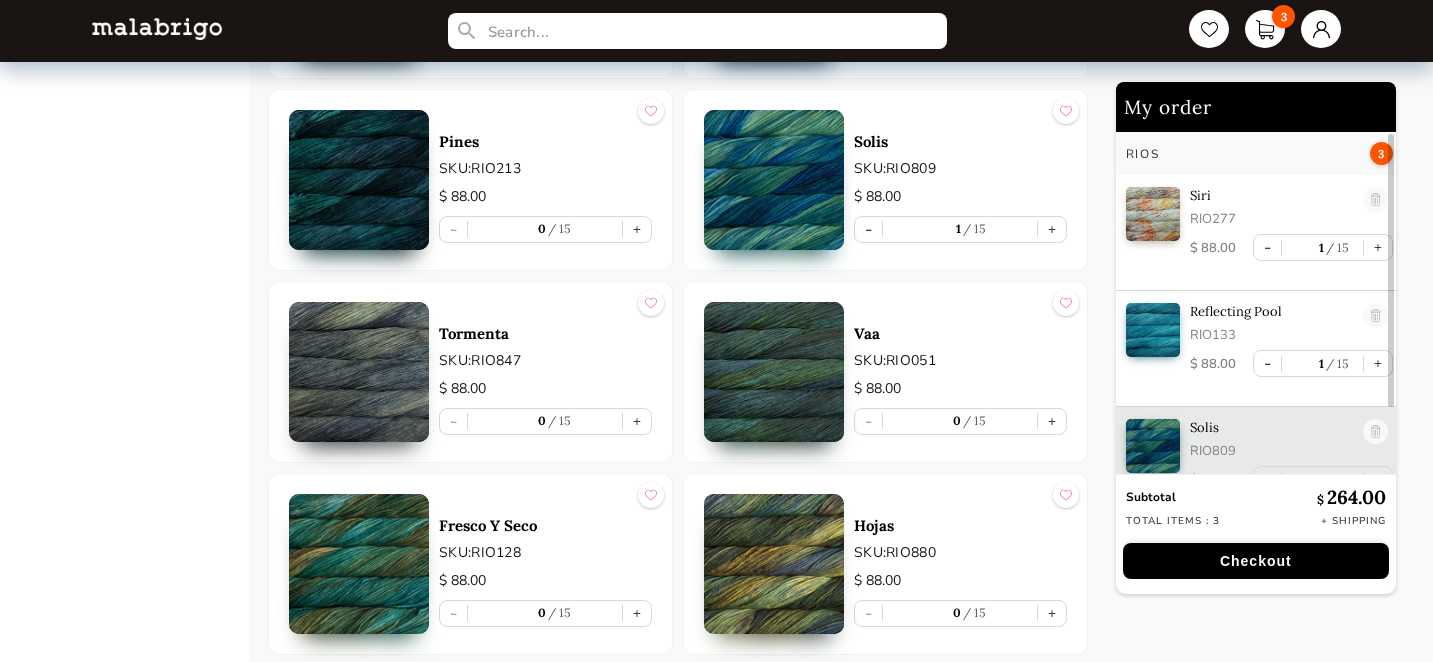 scroll, scrollTop: 23, scrollLeft: 0, axis: vertical 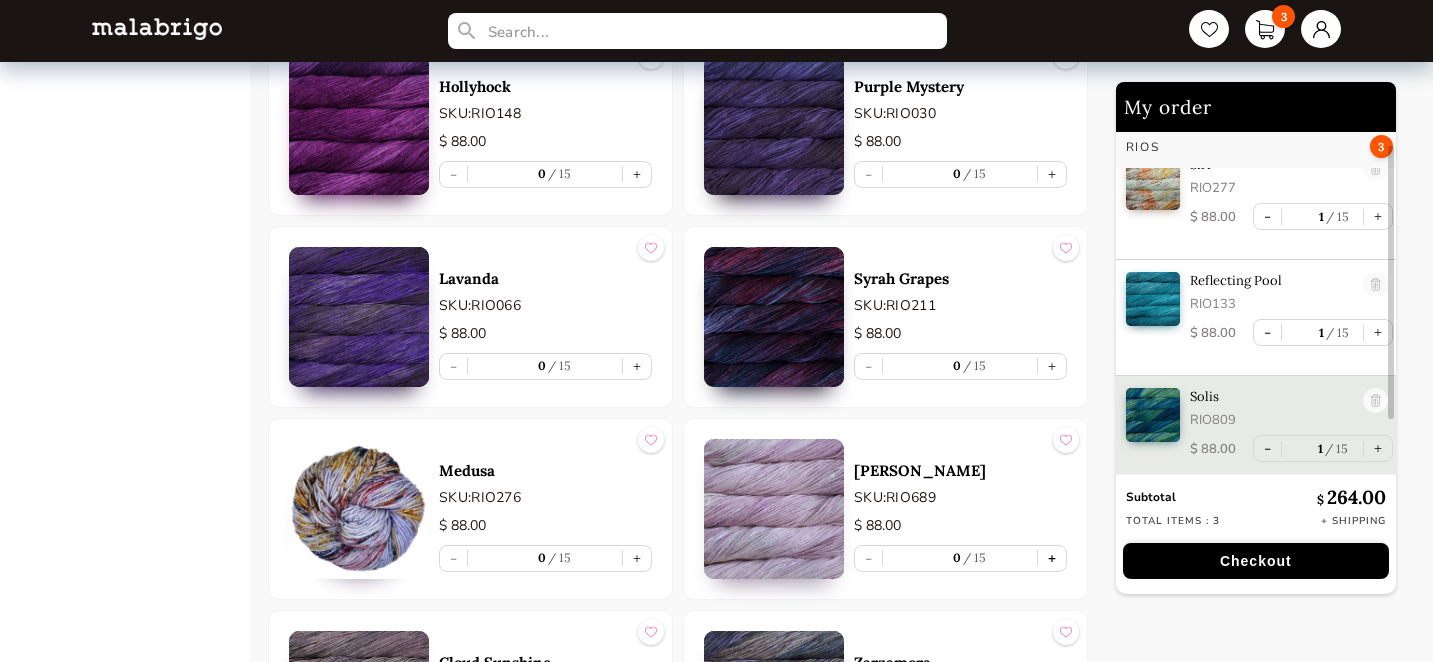 click on "+" at bounding box center (1052, 558) 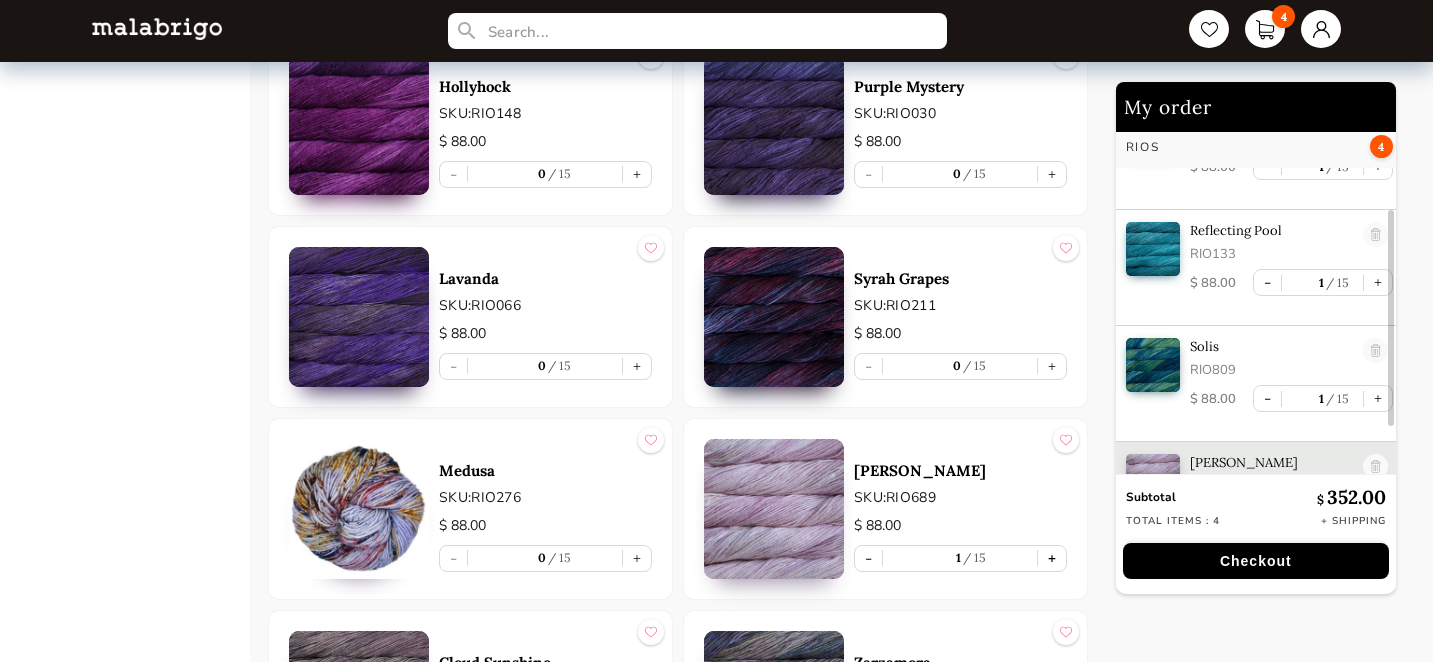scroll, scrollTop: 140, scrollLeft: 0, axis: vertical 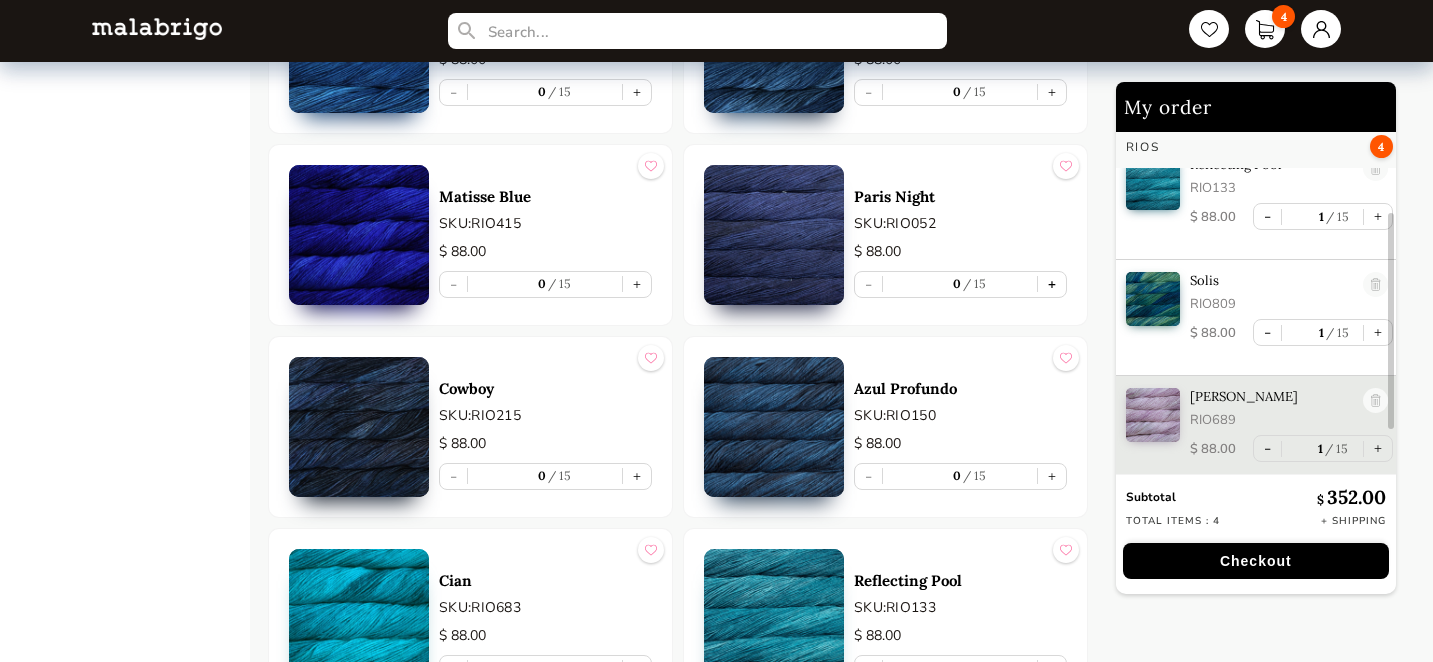 click on "+" at bounding box center (1052, 284) 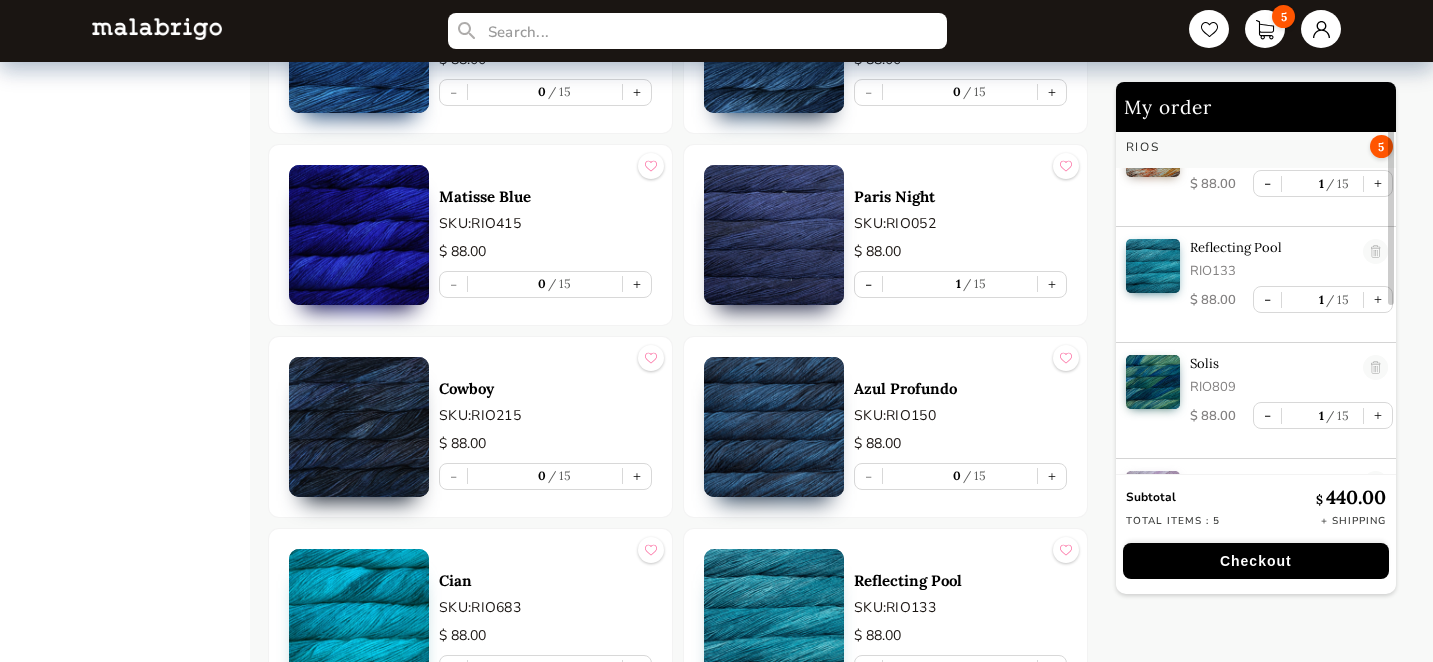 scroll, scrollTop: 0, scrollLeft: 0, axis: both 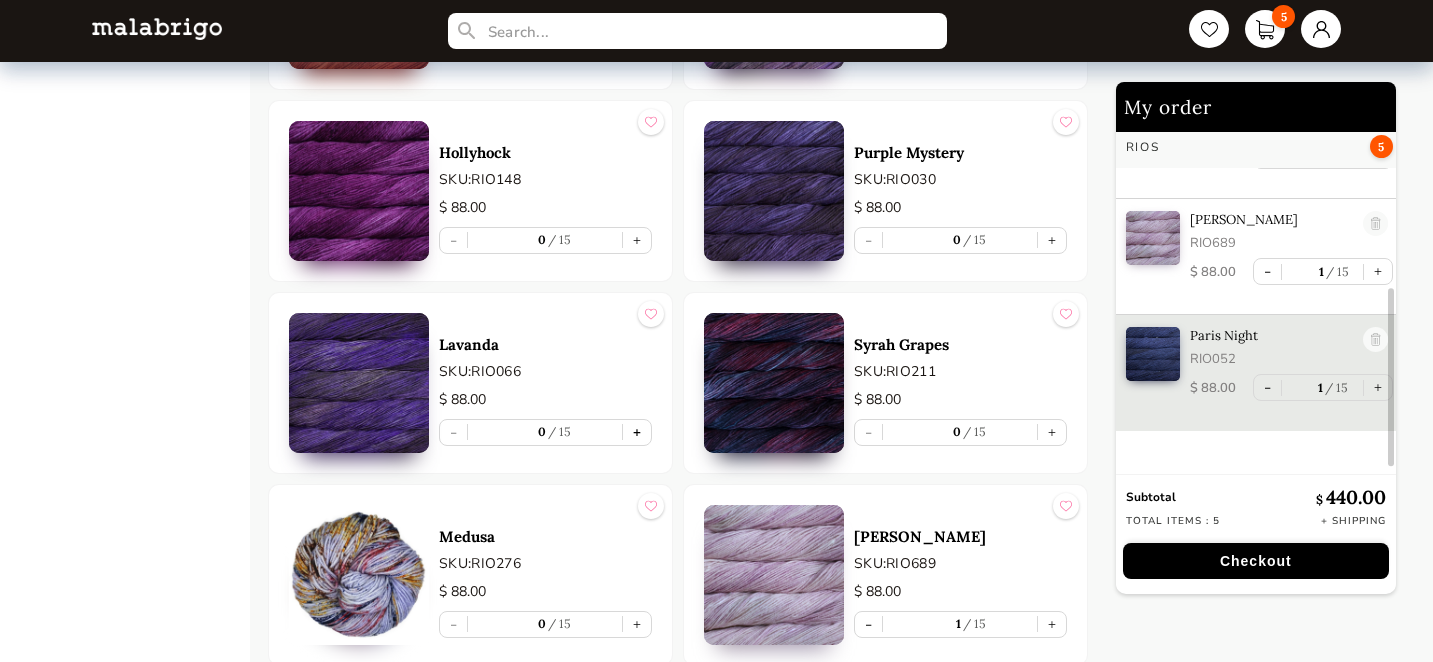 click on "+" at bounding box center [637, 432] 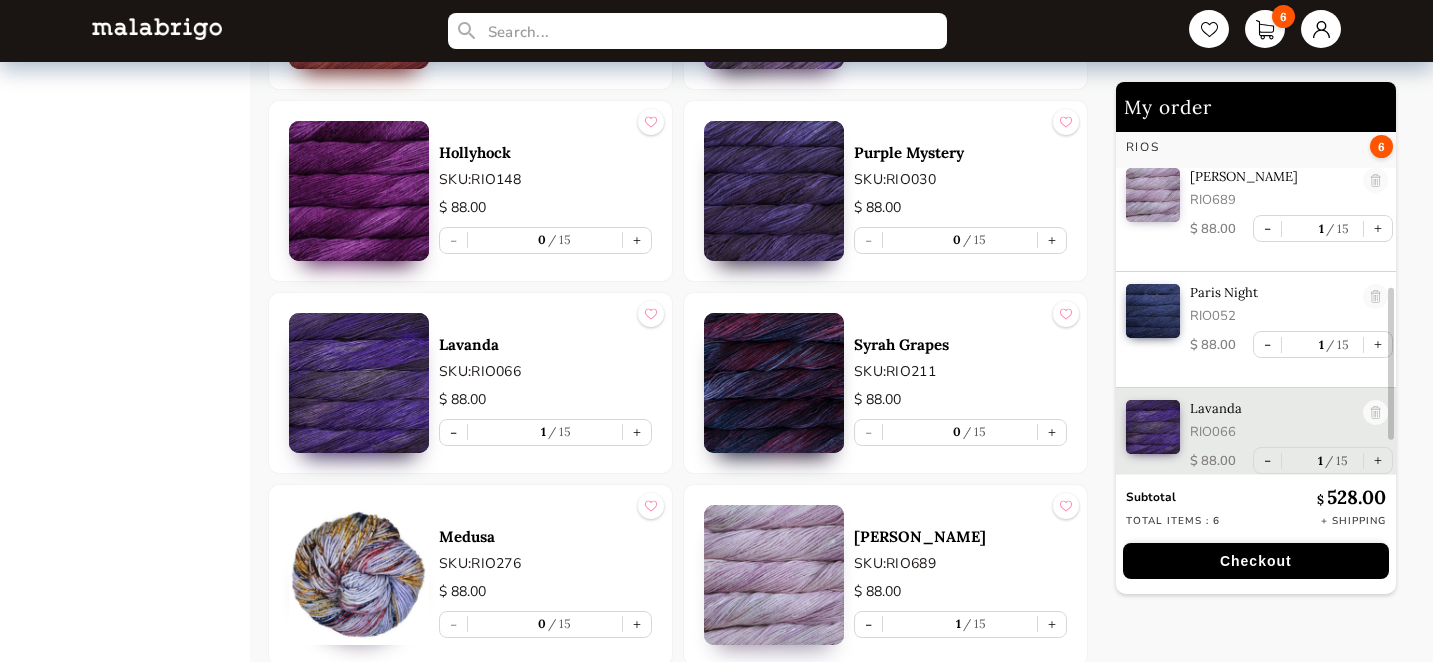 scroll, scrollTop: 372, scrollLeft: 0, axis: vertical 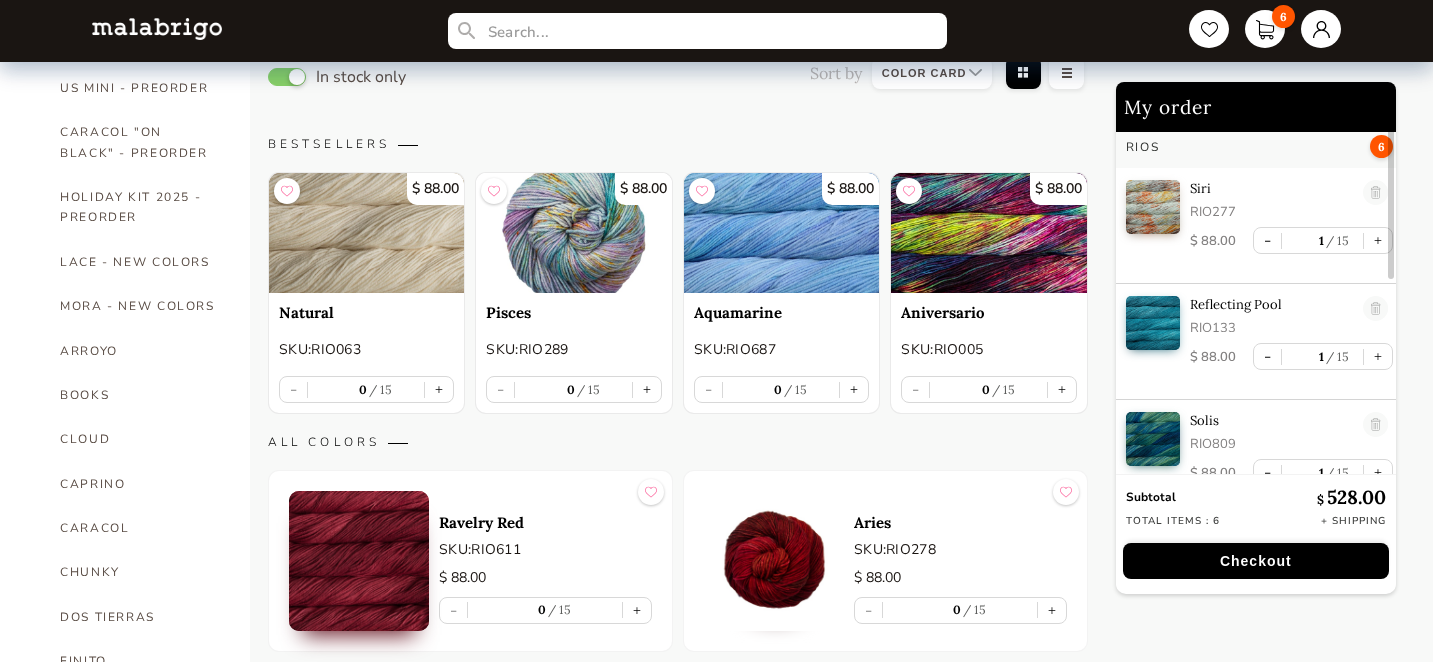 click on "Checkout" at bounding box center [1256, 561] 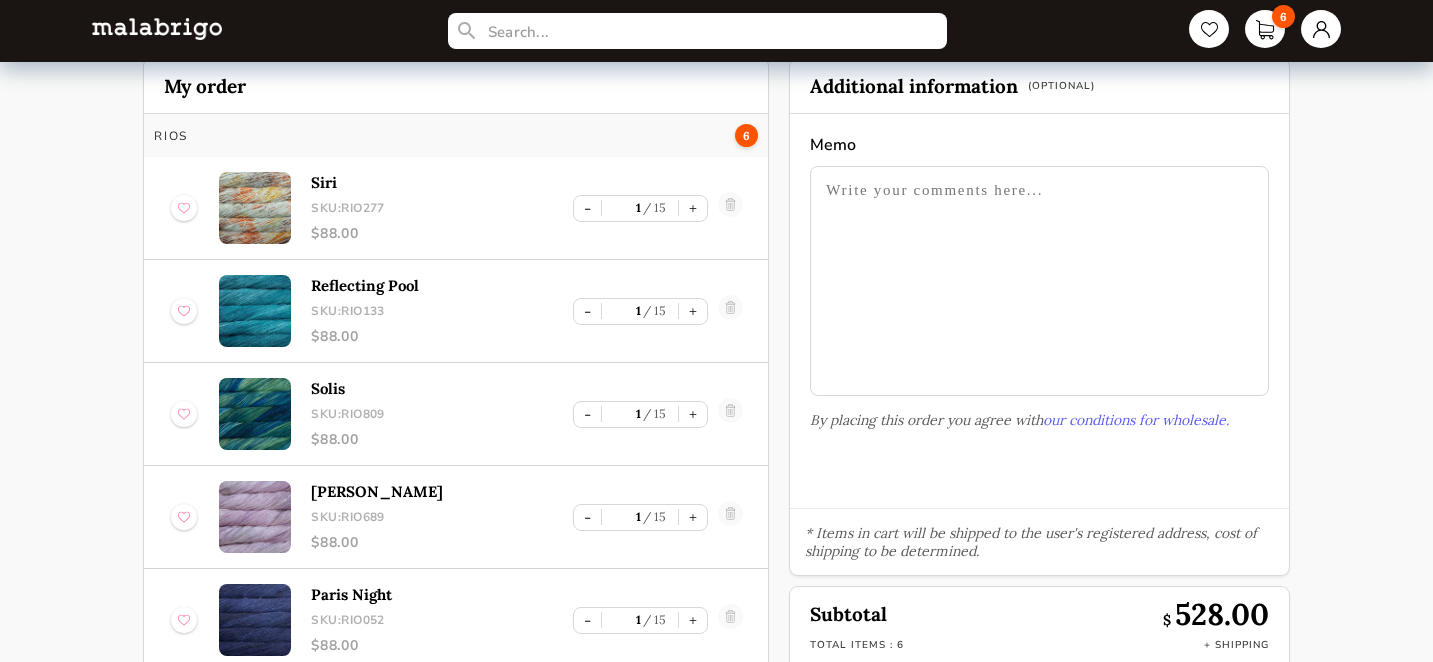 scroll, scrollTop: 157, scrollLeft: 0, axis: vertical 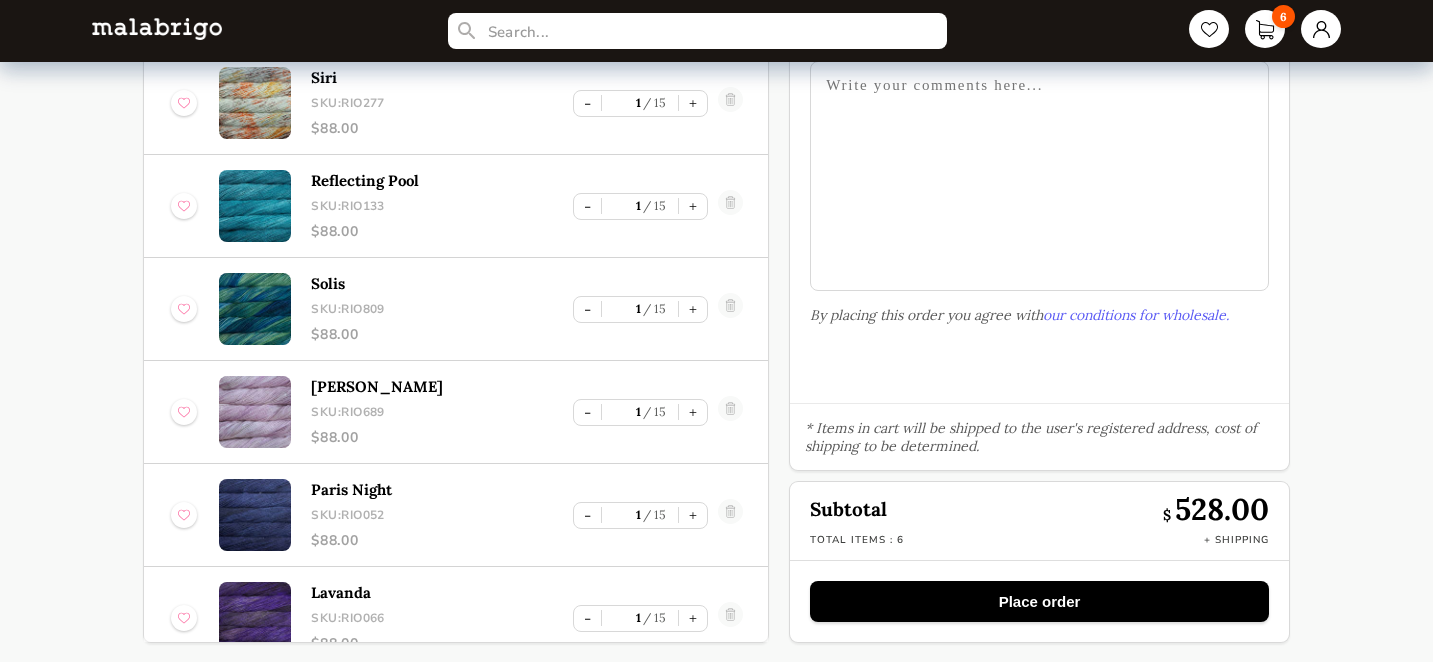click on "Place order" at bounding box center (1039, 601) 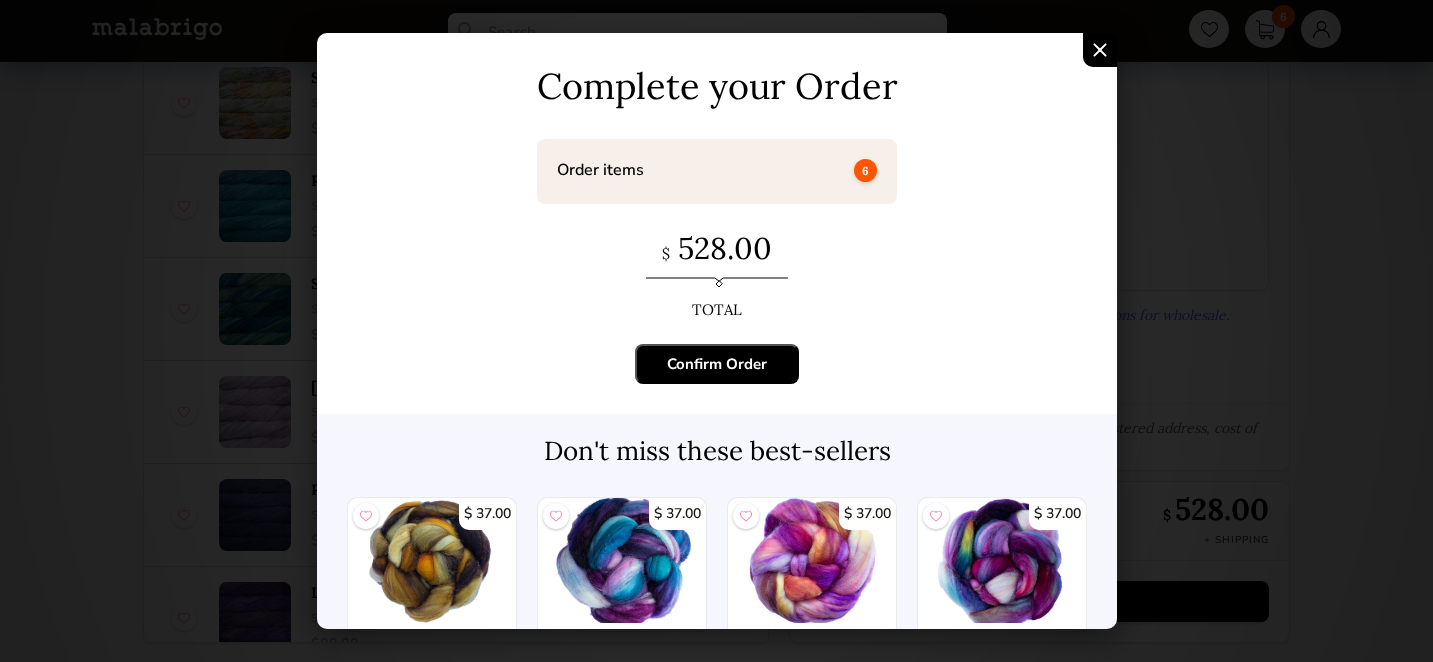 click on "Confirm Order" at bounding box center (717, 364) 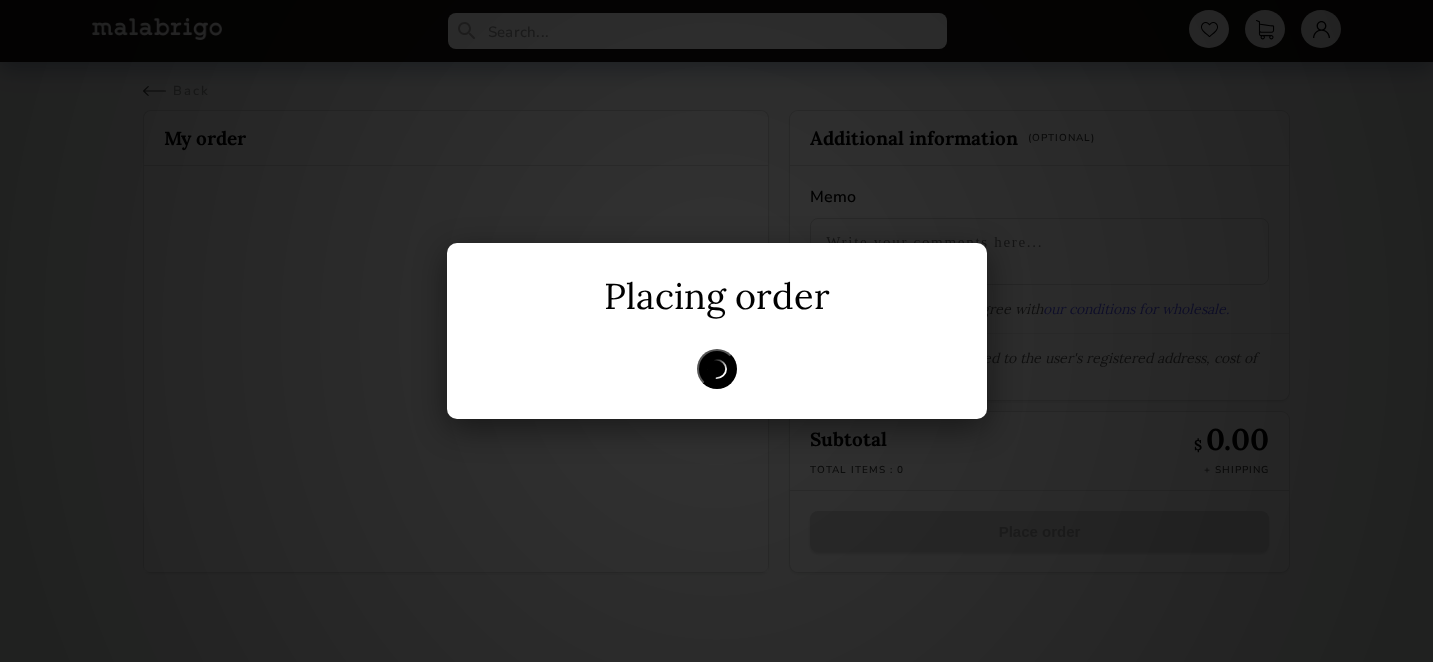 scroll, scrollTop: 0, scrollLeft: 0, axis: both 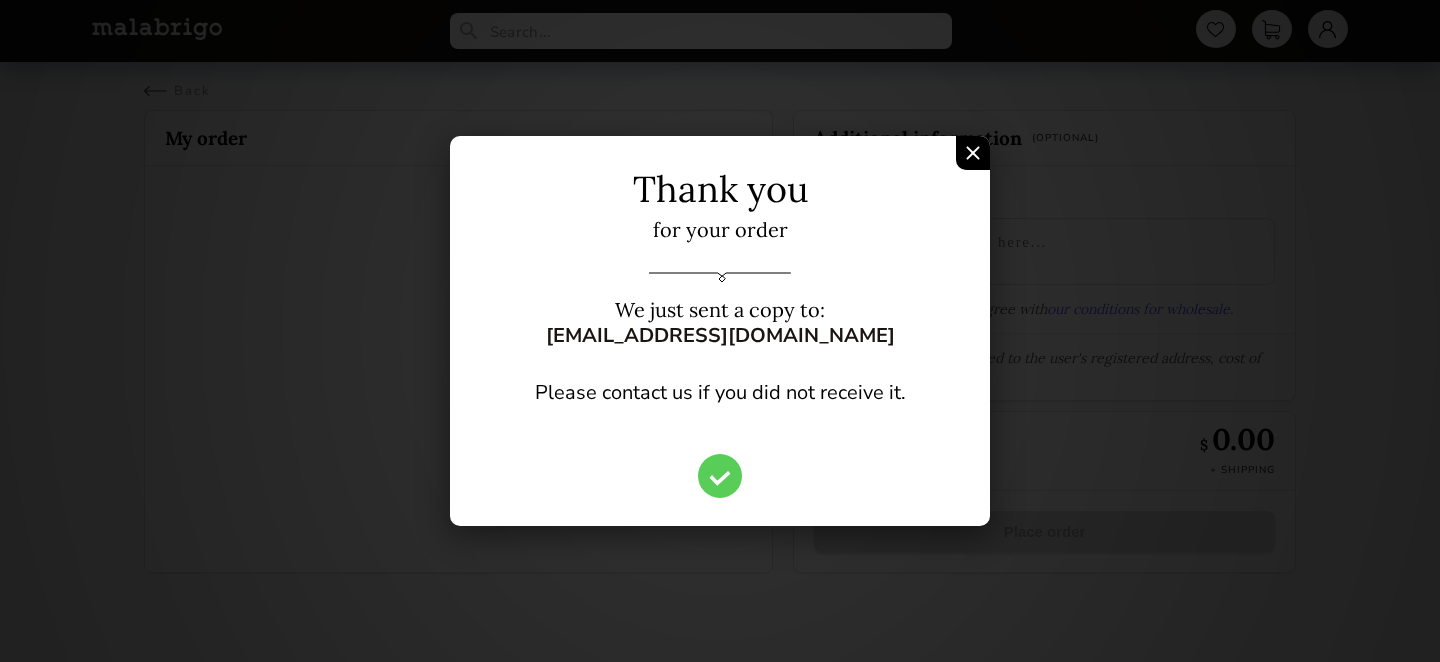 click at bounding box center [973, 153] 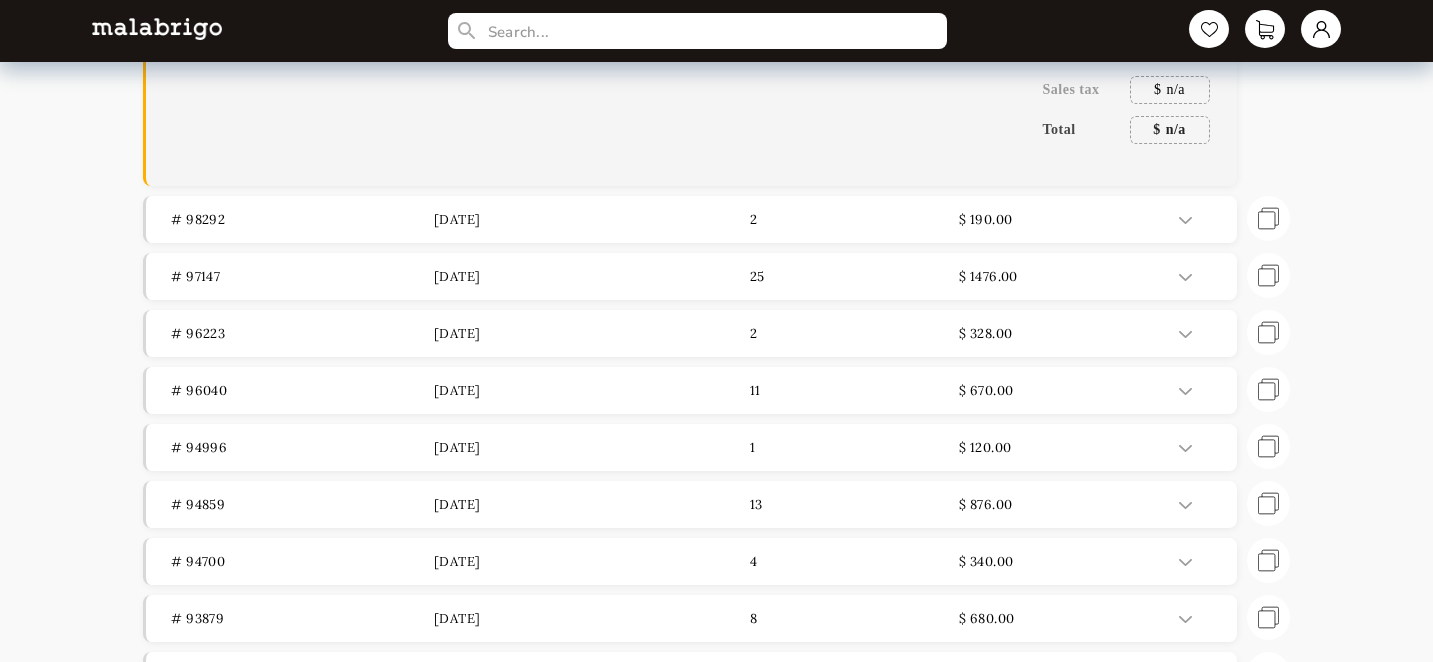 scroll, scrollTop: 461, scrollLeft: 0, axis: vertical 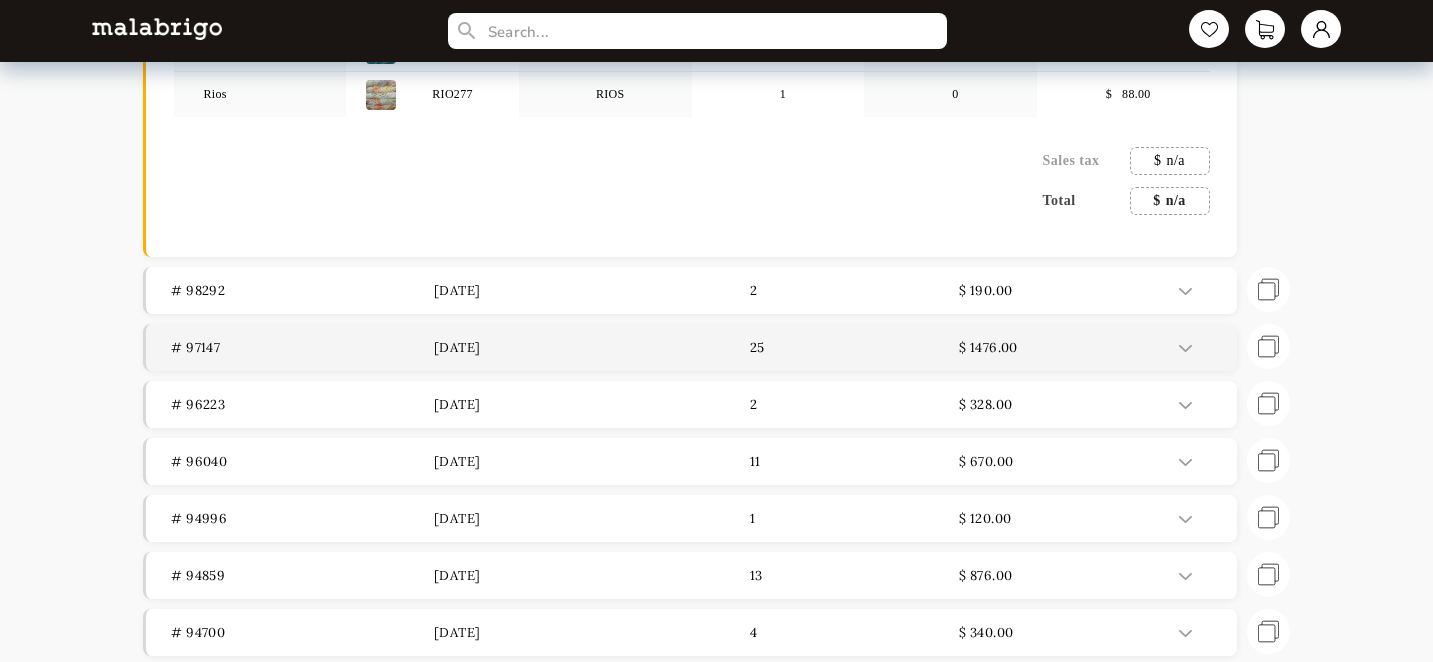 click on "# 97147 [DATE] 25 $ 1476.00" at bounding box center [691, 347] 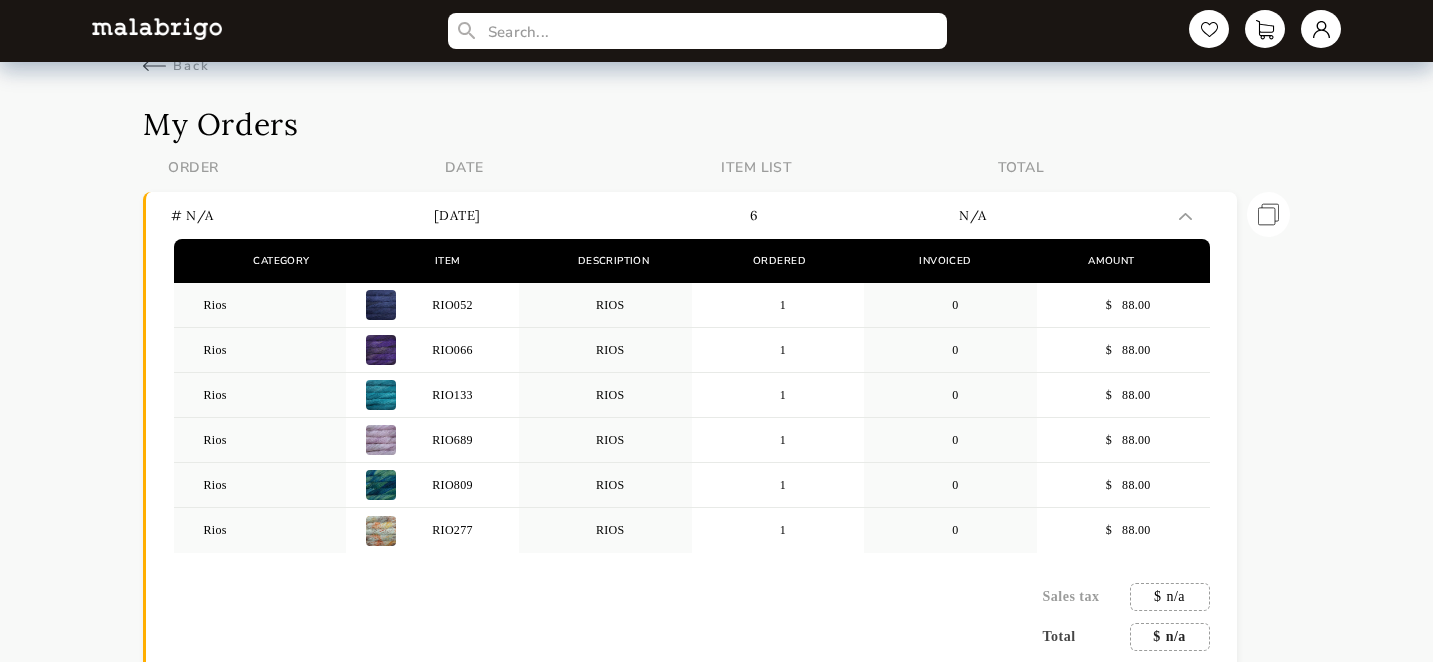 scroll, scrollTop: 0, scrollLeft: 0, axis: both 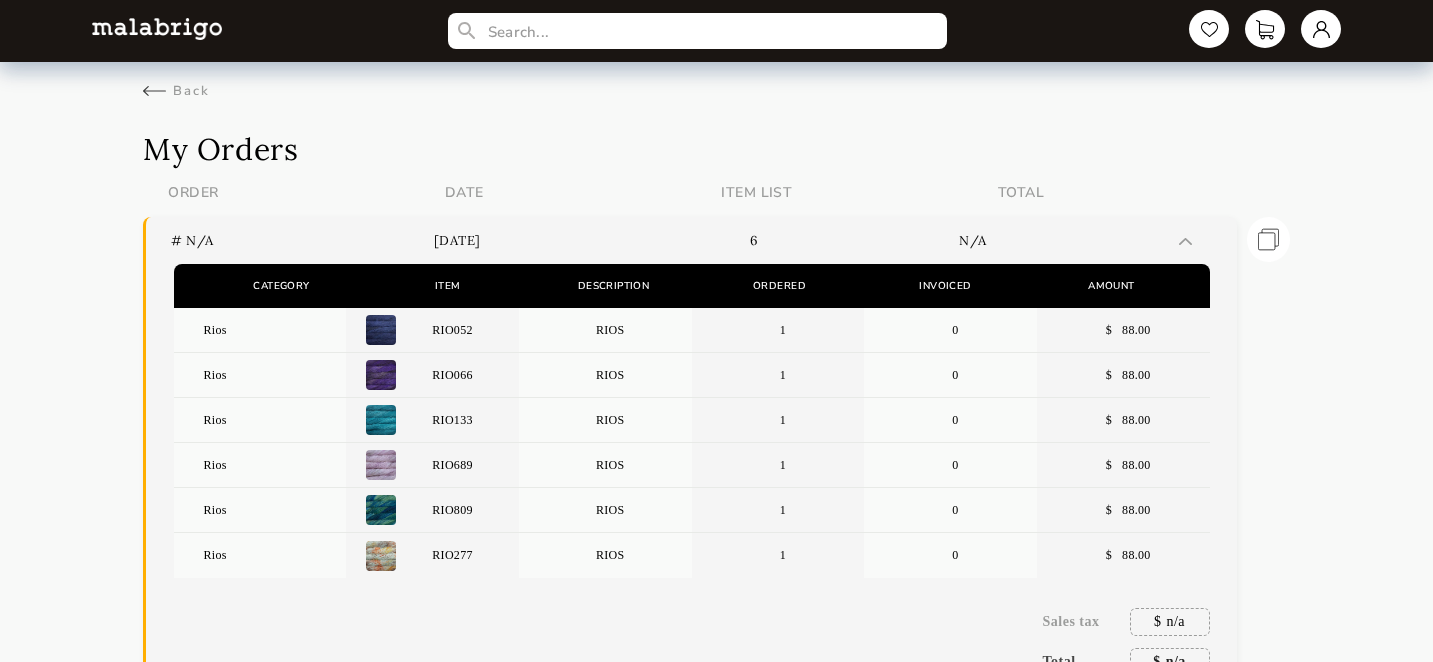 click on "n/a" at bounding box center (1090, 240) 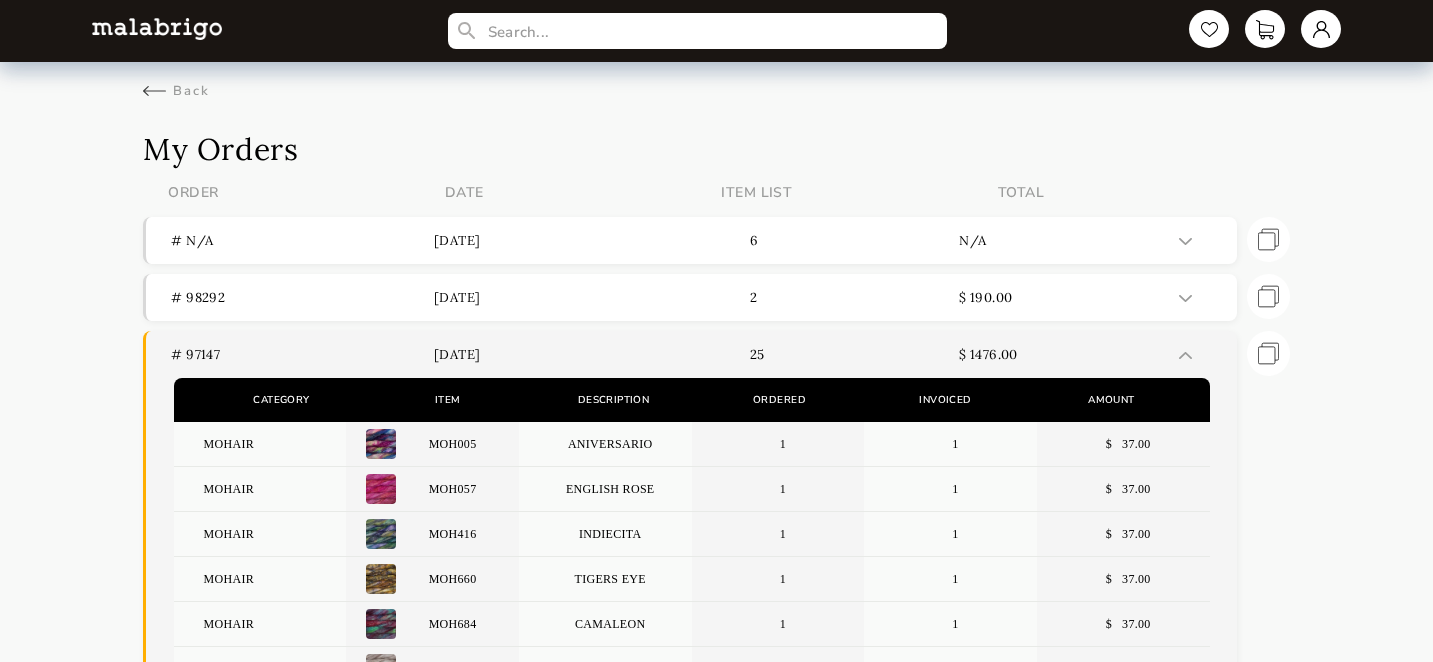 click at bounding box center (1200, 354) 